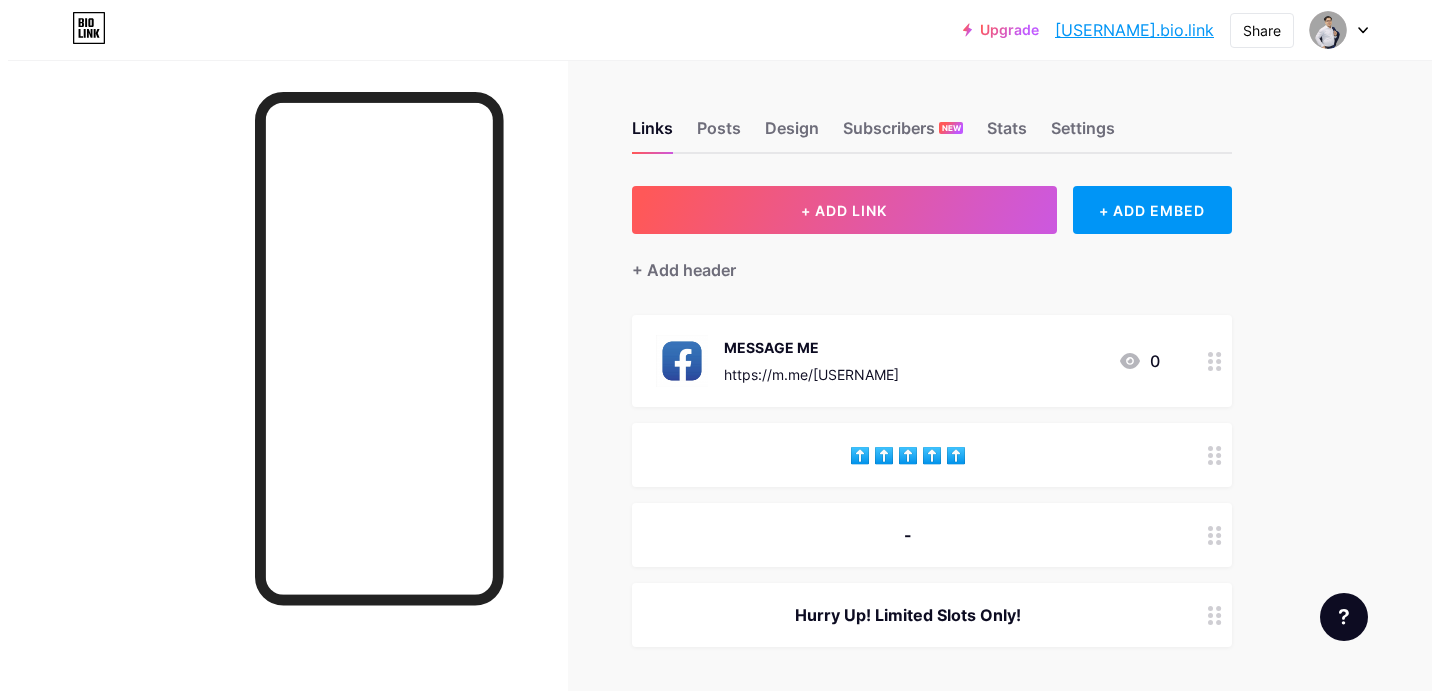 scroll, scrollTop: 0, scrollLeft: 0, axis: both 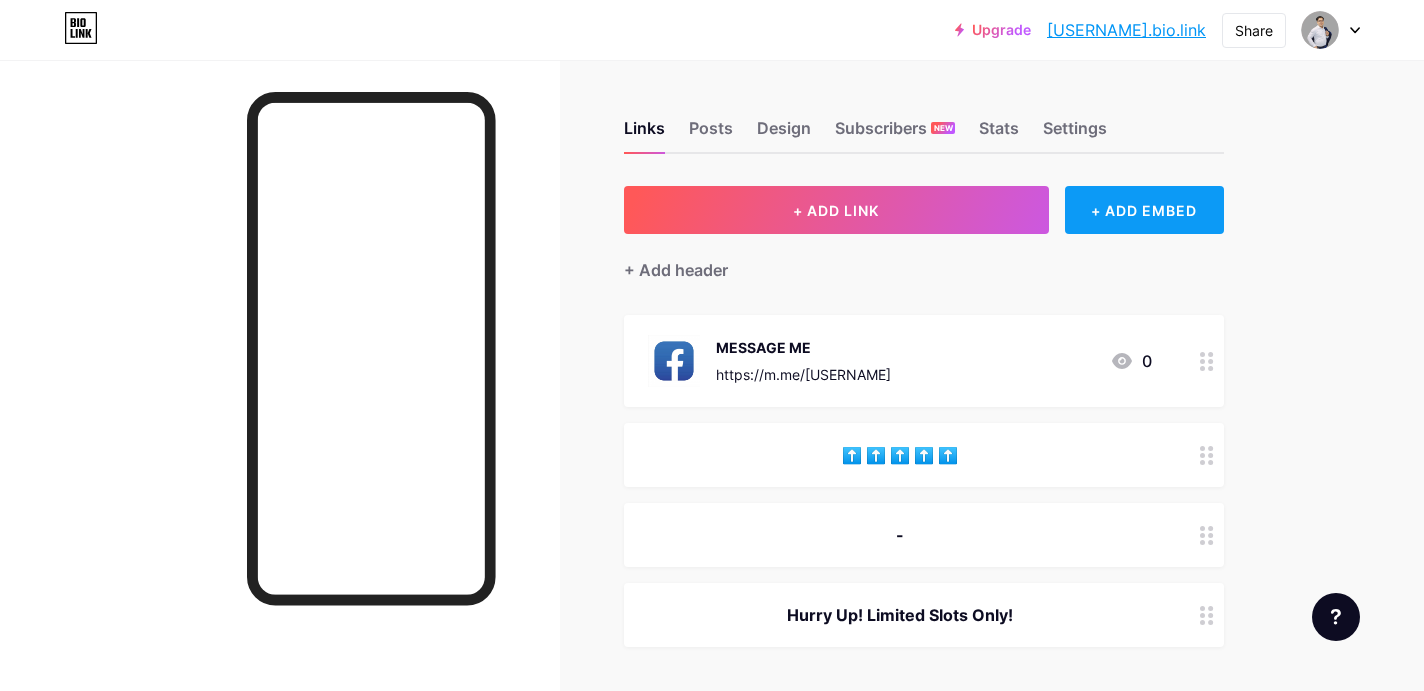 click on "+ ADD EMBED" at bounding box center (1144, 210) 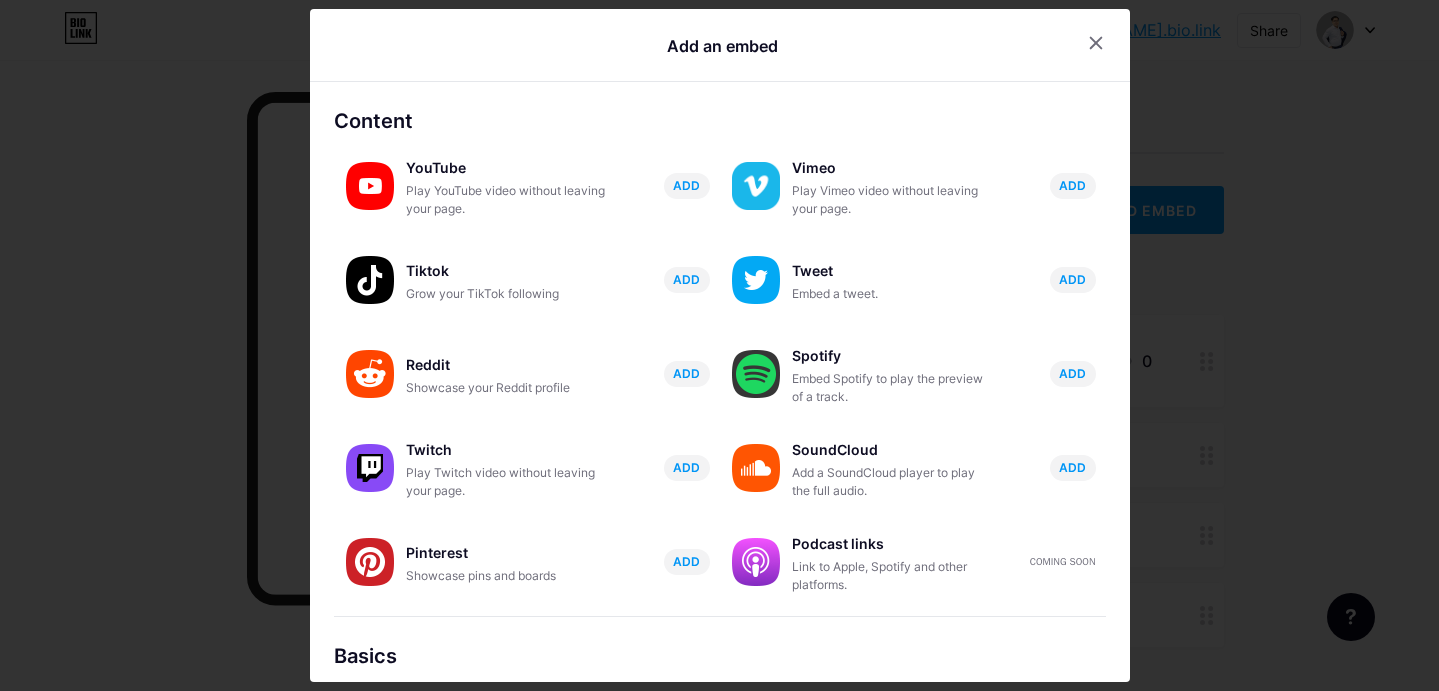 click on "Play YouTube video without leaving your page." at bounding box center (506, 200) 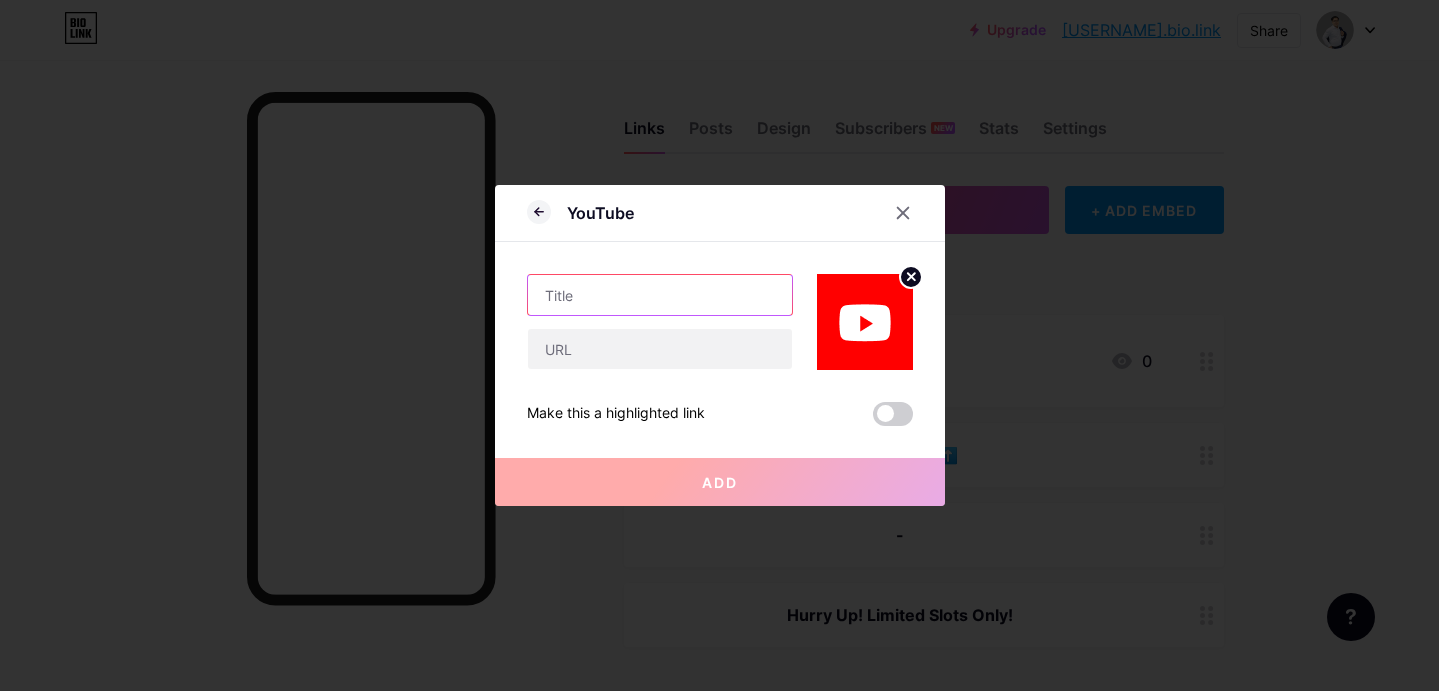 click at bounding box center [660, 295] 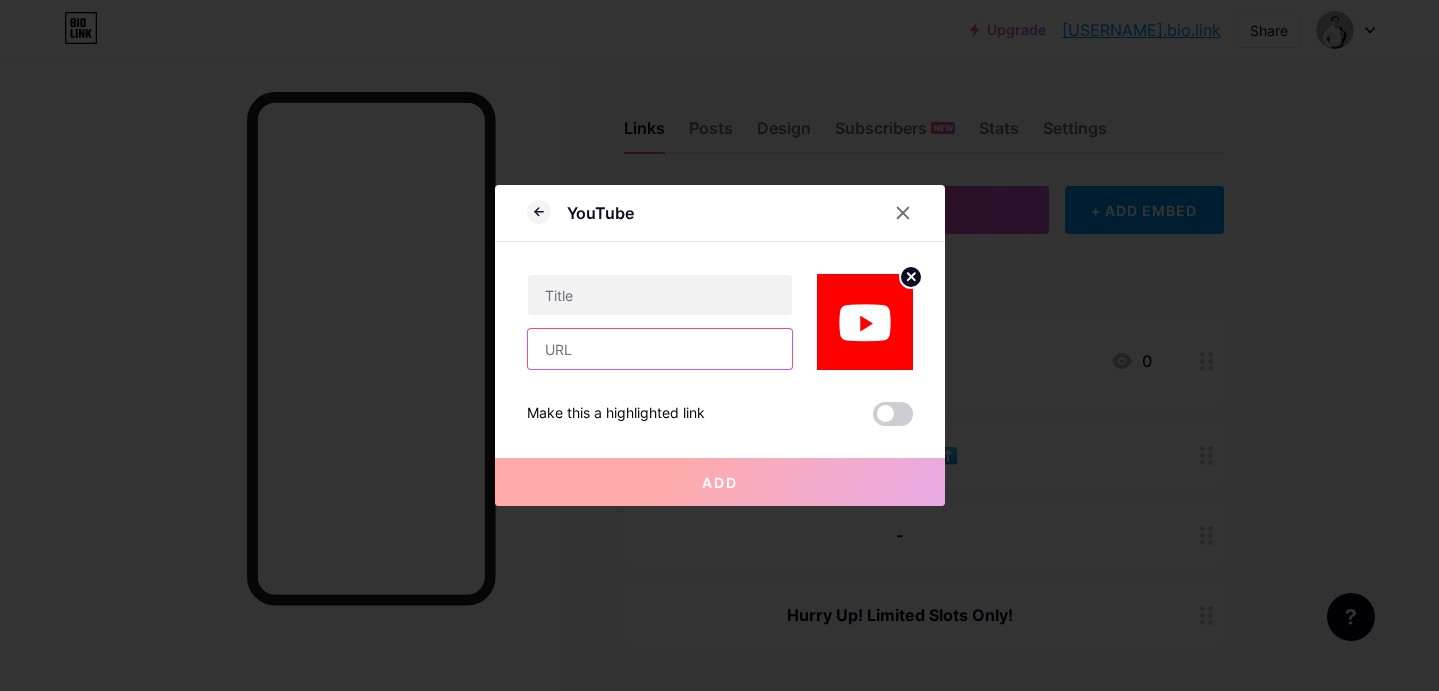 click at bounding box center [660, 349] 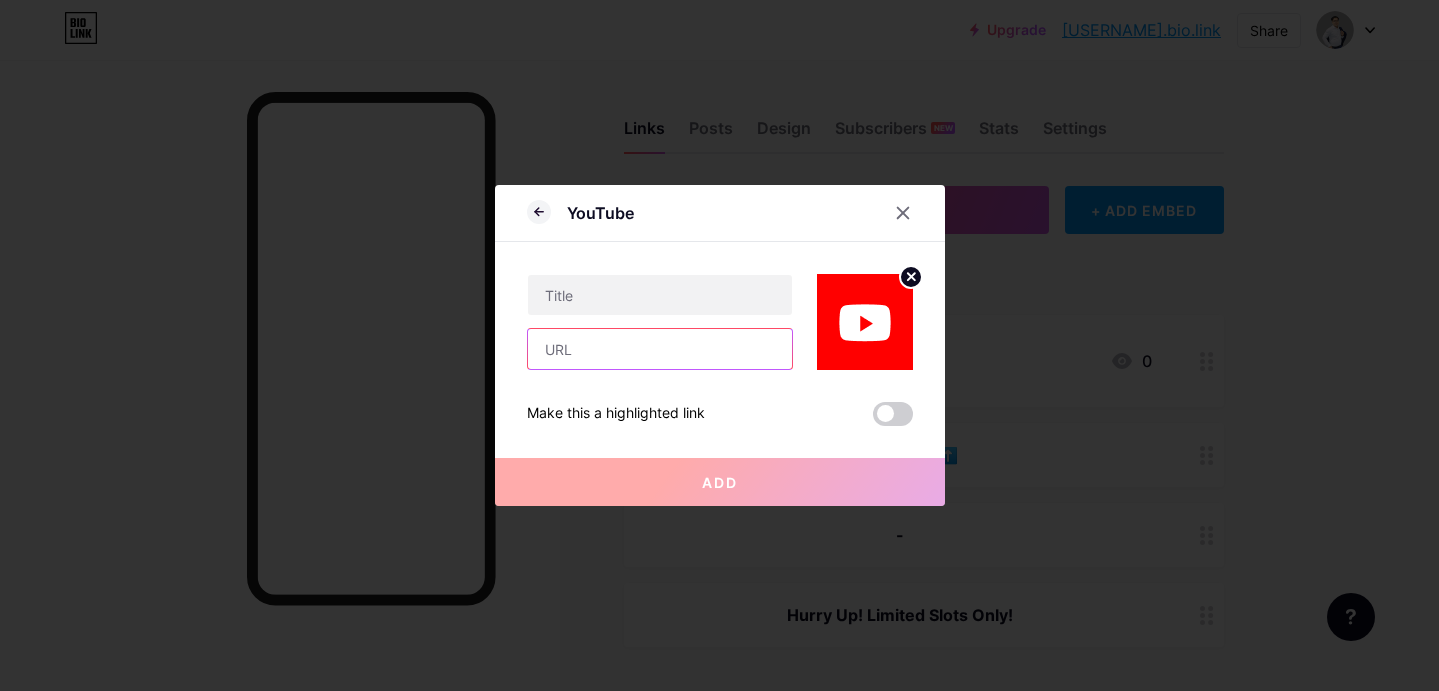 paste on "https://www.youtube.com/@Coach[FULL_NAME]" 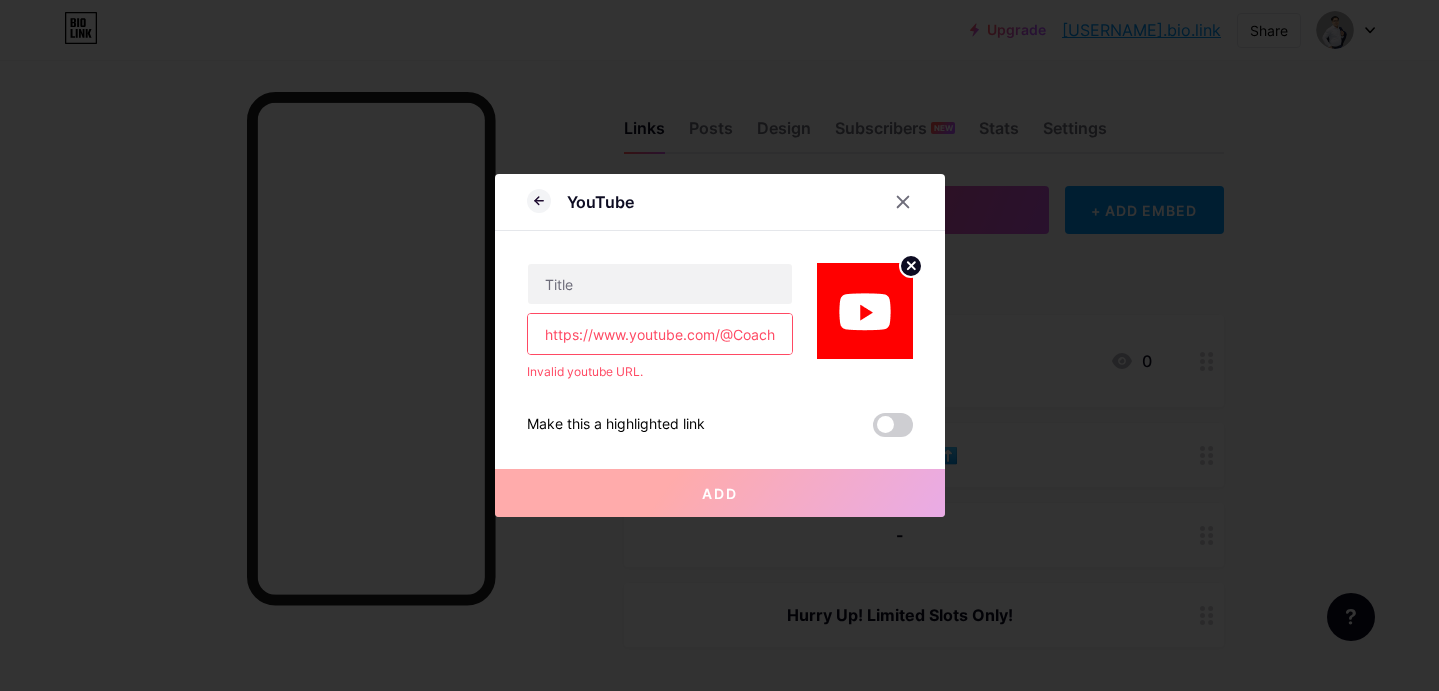 scroll, scrollTop: 0, scrollLeft: 172, axis: horizontal 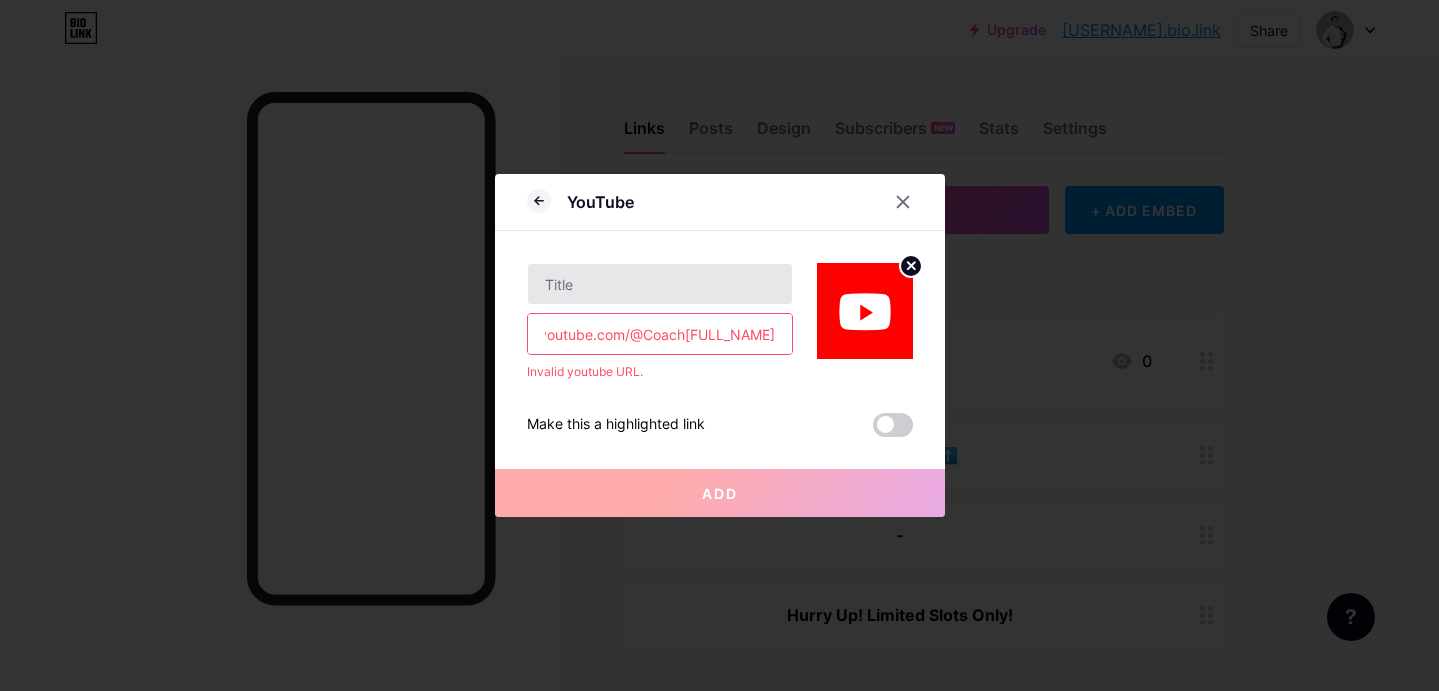 type on "https://www.youtube.com/@Coach[FULL_NAME]" 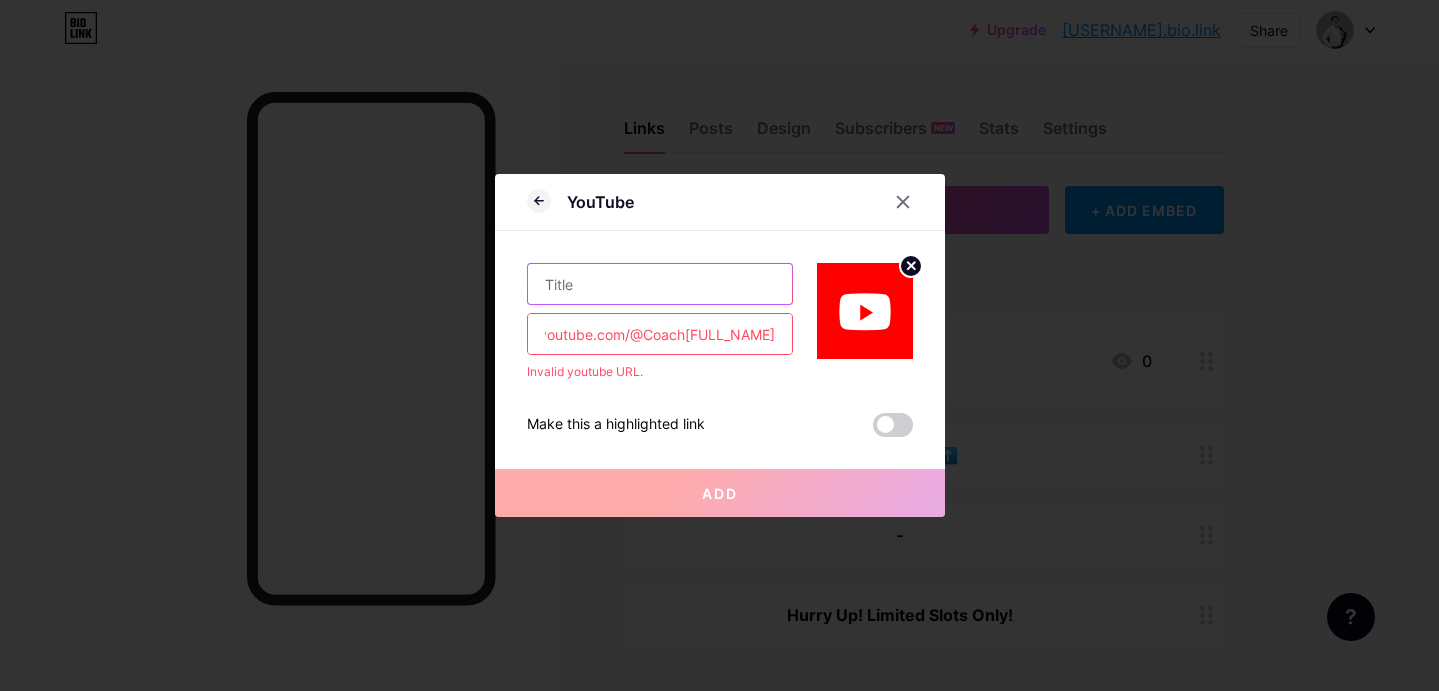 click at bounding box center (660, 284) 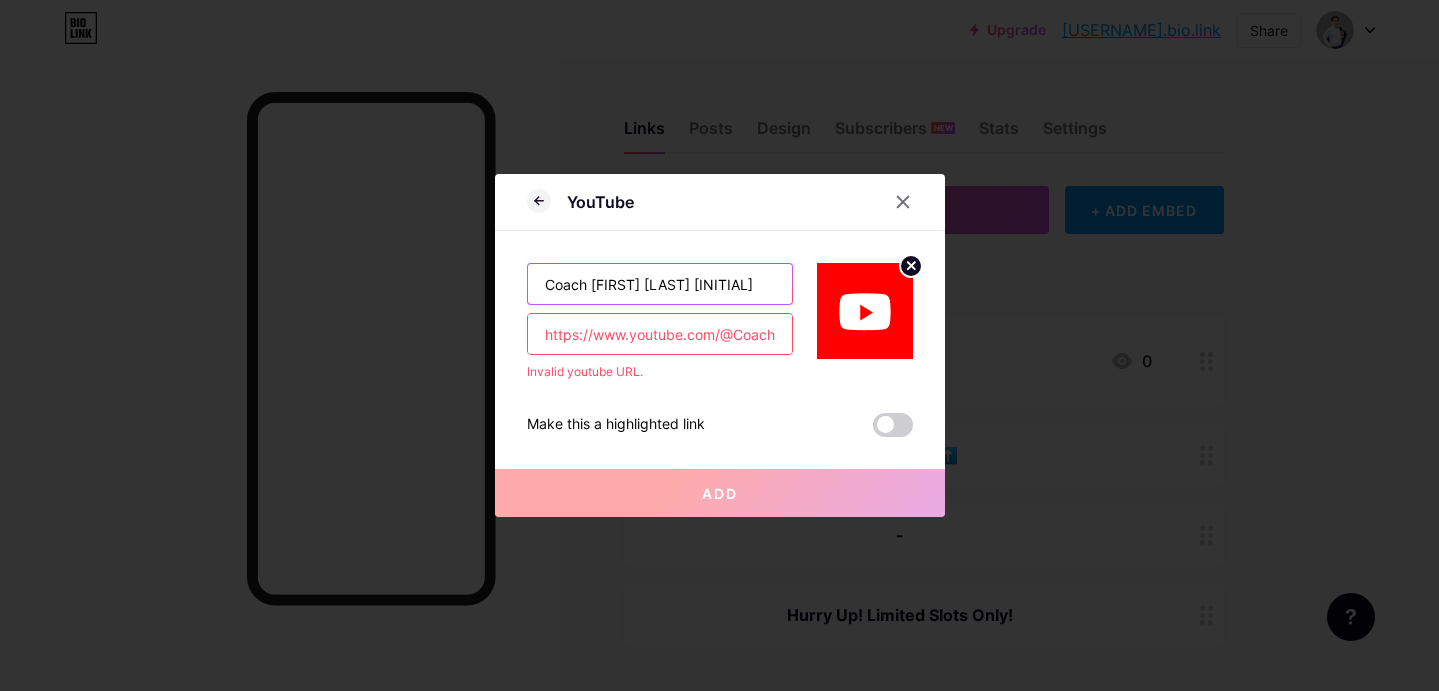 type on "Coach [FIRST] [LAST] [INITIAL]" 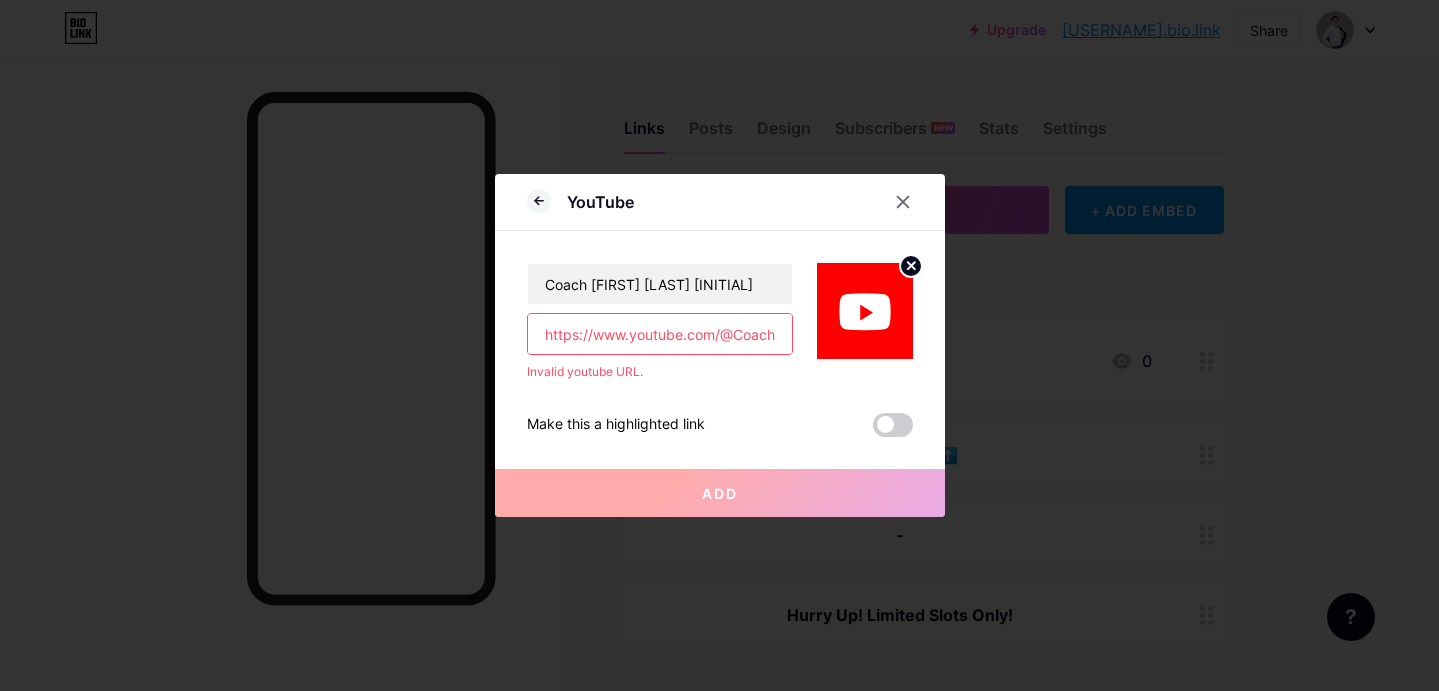 click on "Add" at bounding box center (720, 493) 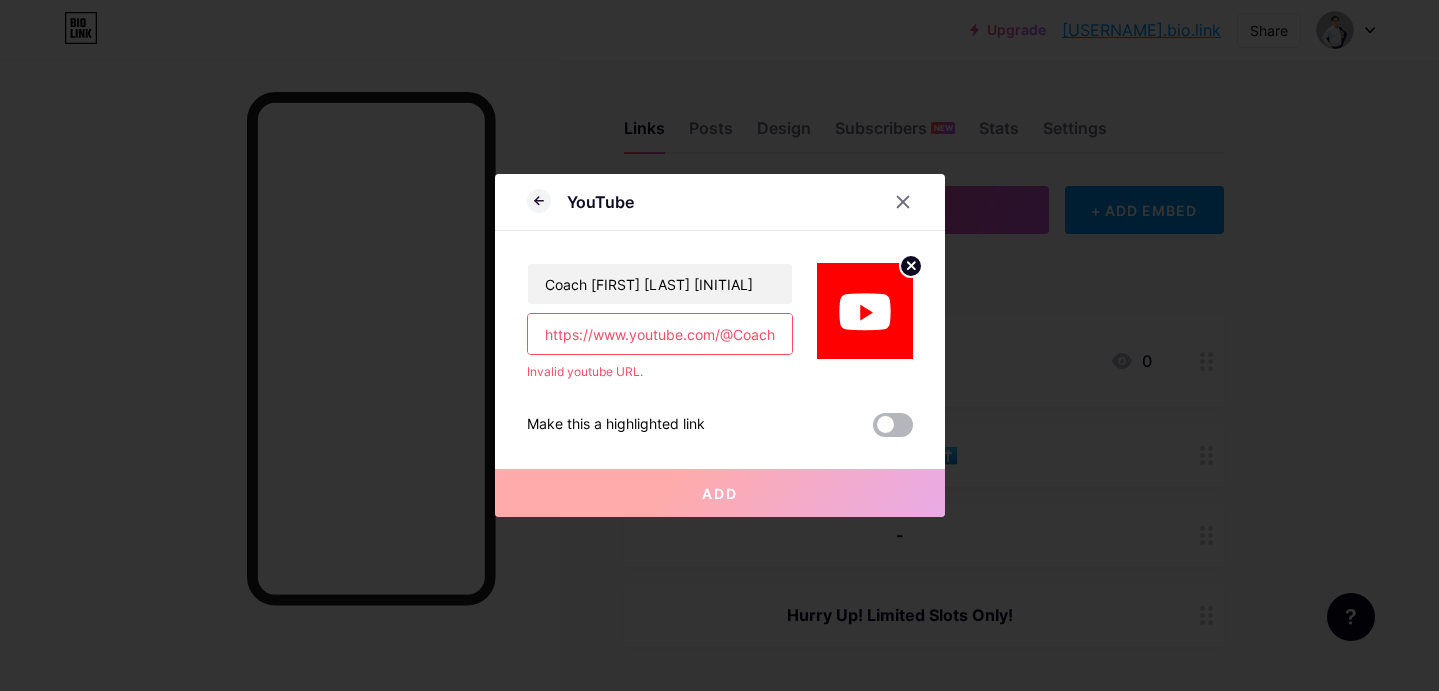 click at bounding box center [893, 425] 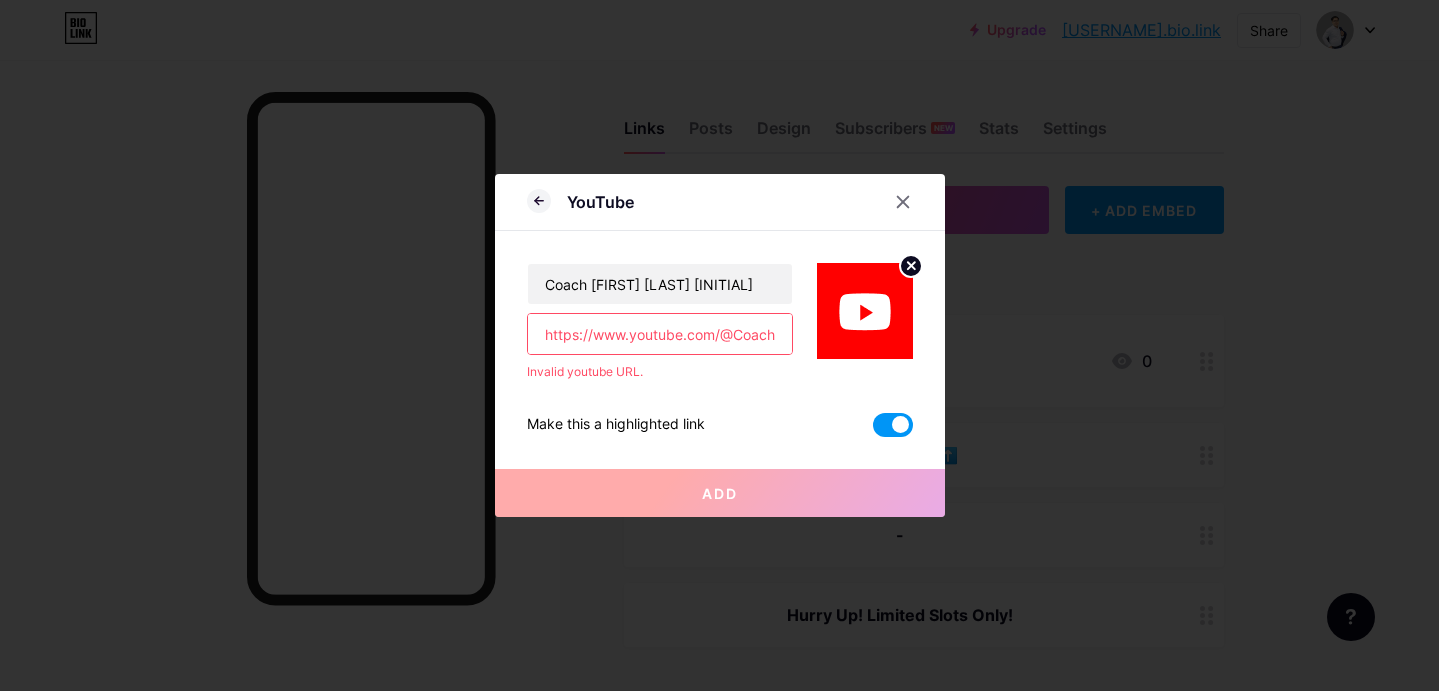 click at bounding box center [893, 425] 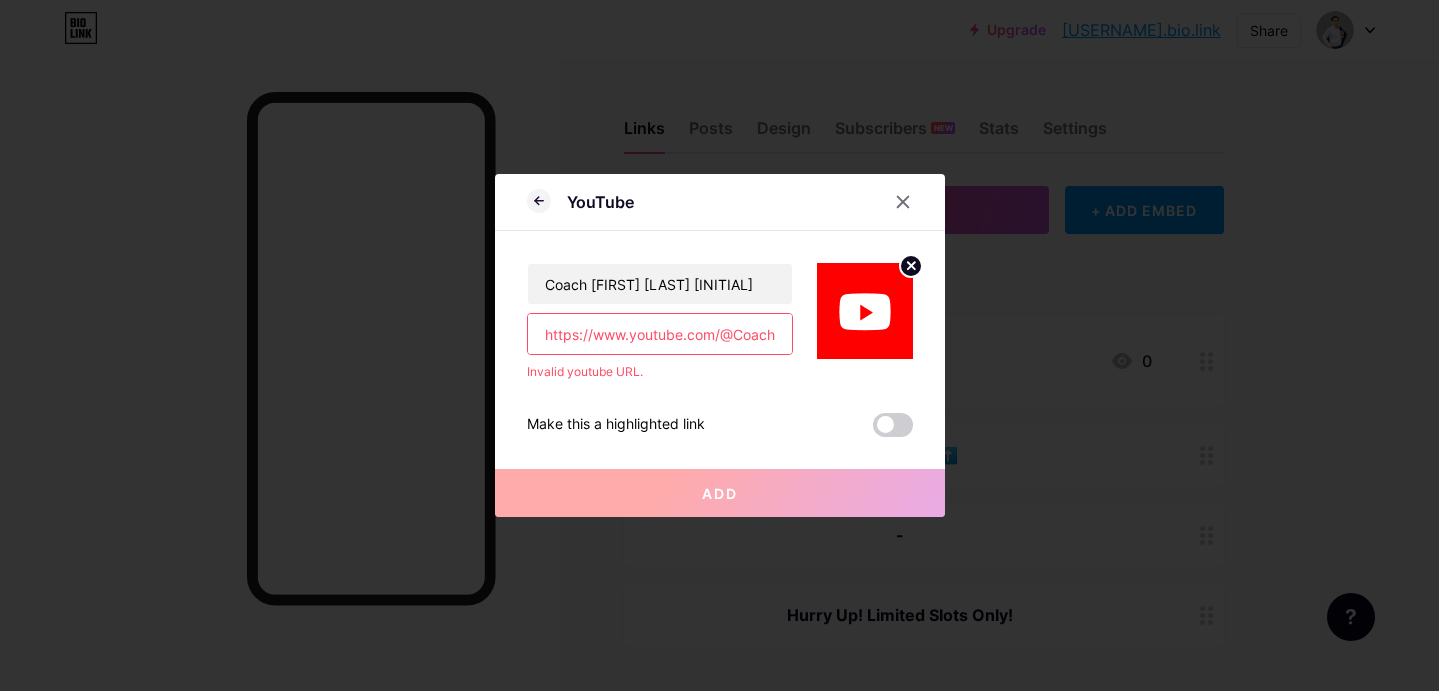 click on "Add" at bounding box center [720, 493] 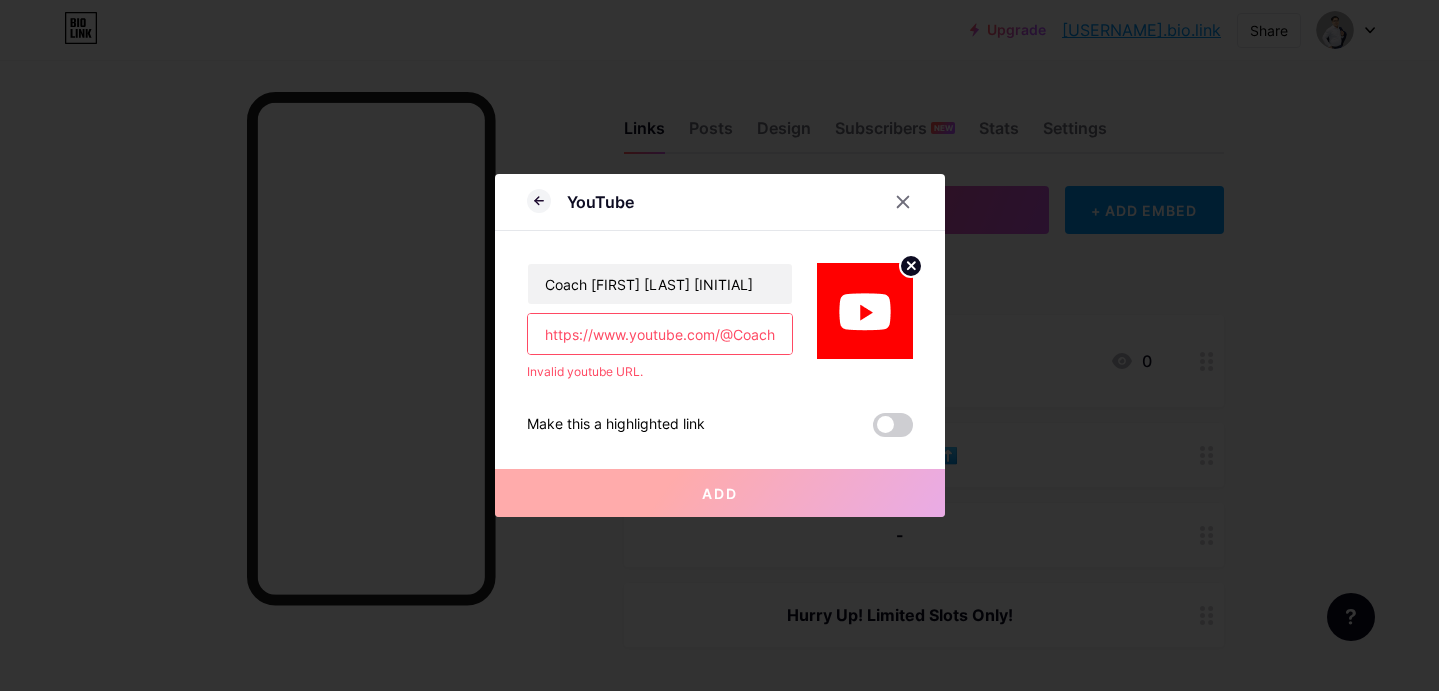 click on "https://www.youtube.com/@Coach[FULL_NAME]" at bounding box center (660, 334) 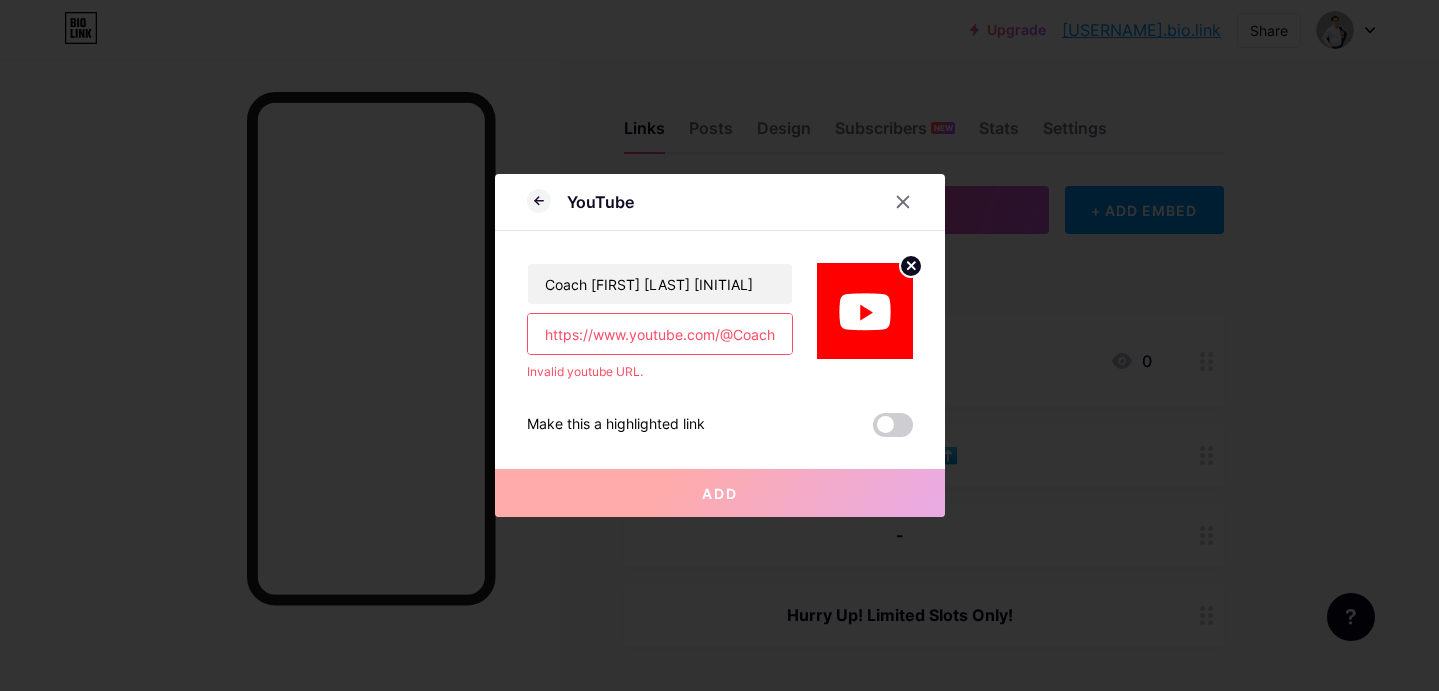 click on "Invalid youtube URL." at bounding box center (660, 372) 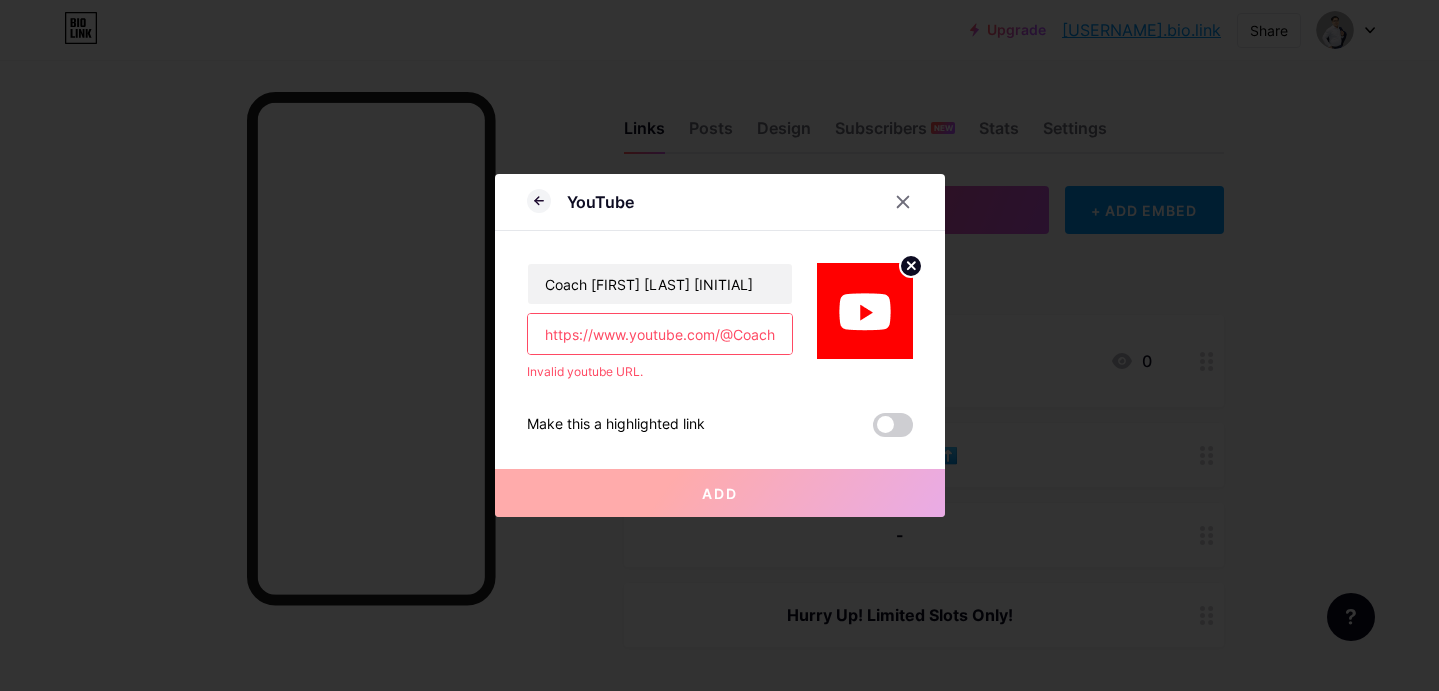 click on "https://www.youtube.com/@Coach[FULL_NAME]" at bounding box center [660, 334] 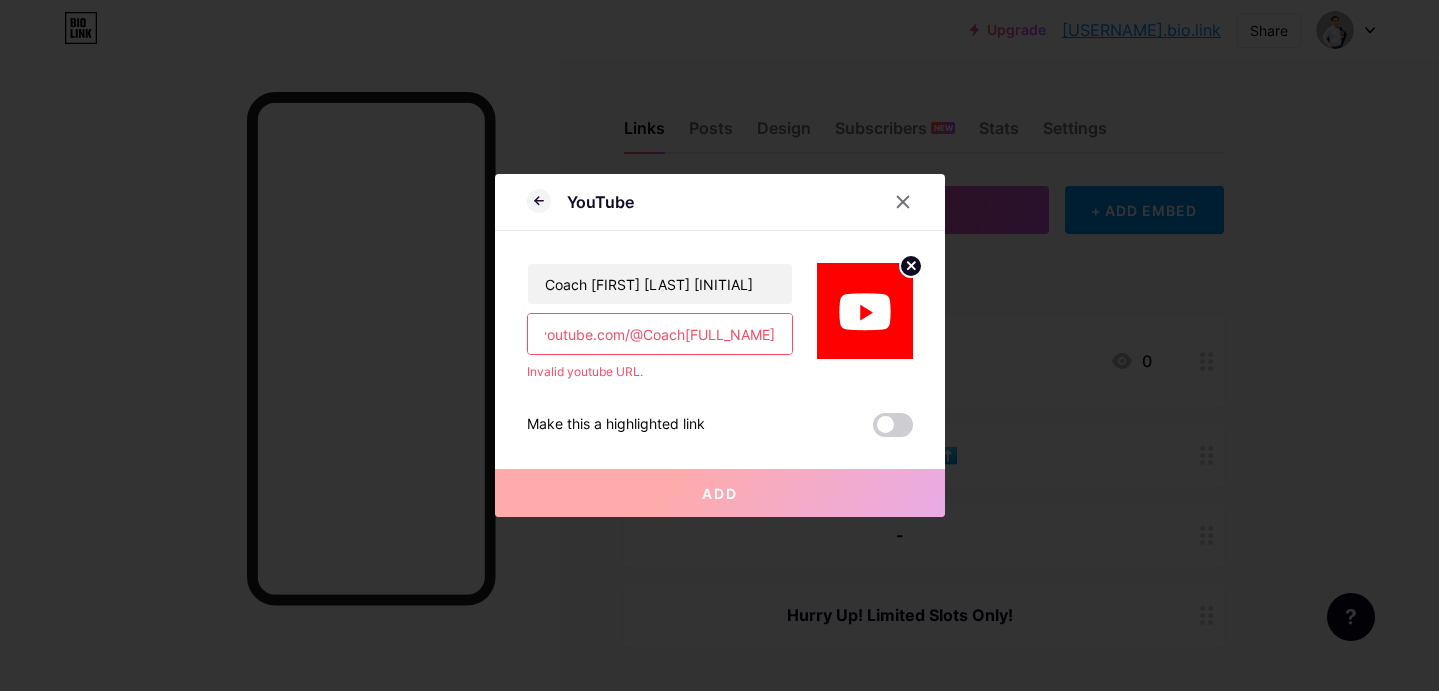 drag, startPoint x: 530, startPoint y: 337, endPoint x: 824, endPoint y: 362, distance: 295.061 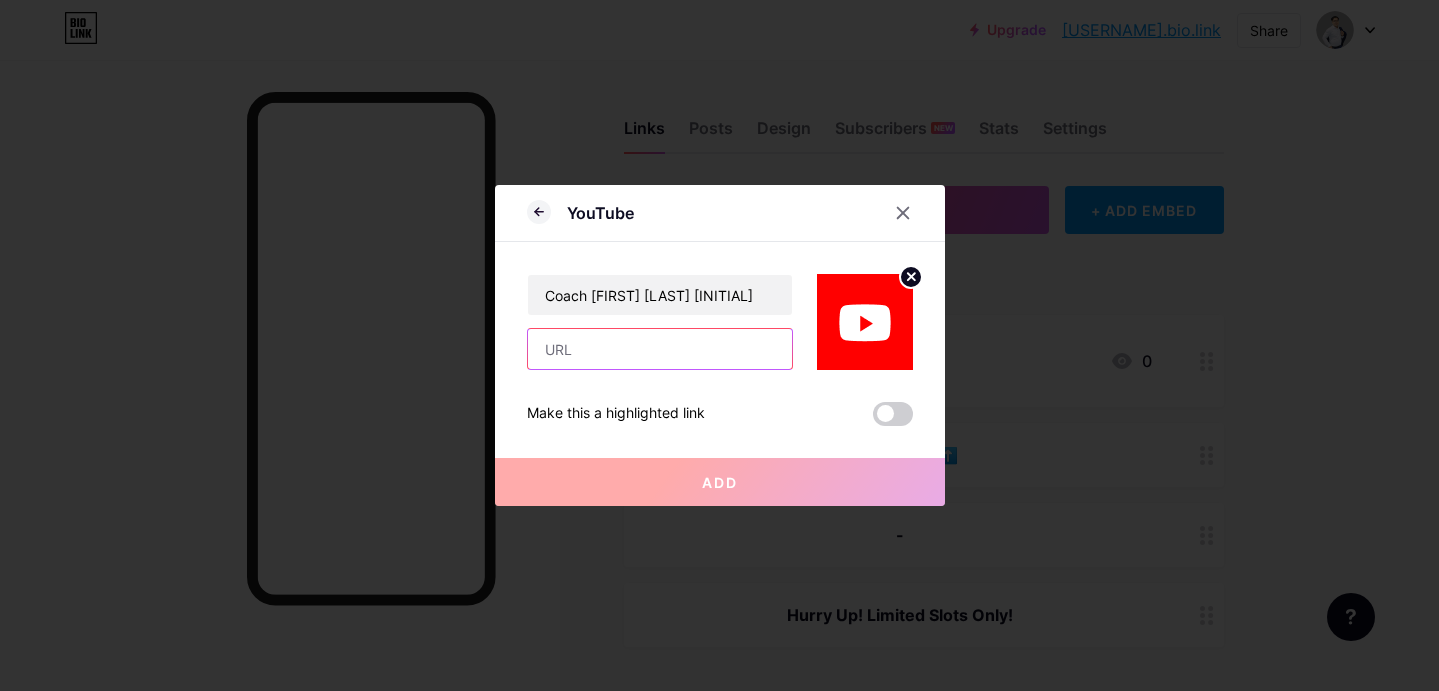 scroll, scrollTop: 0, scrollLeft: 0, axis: both 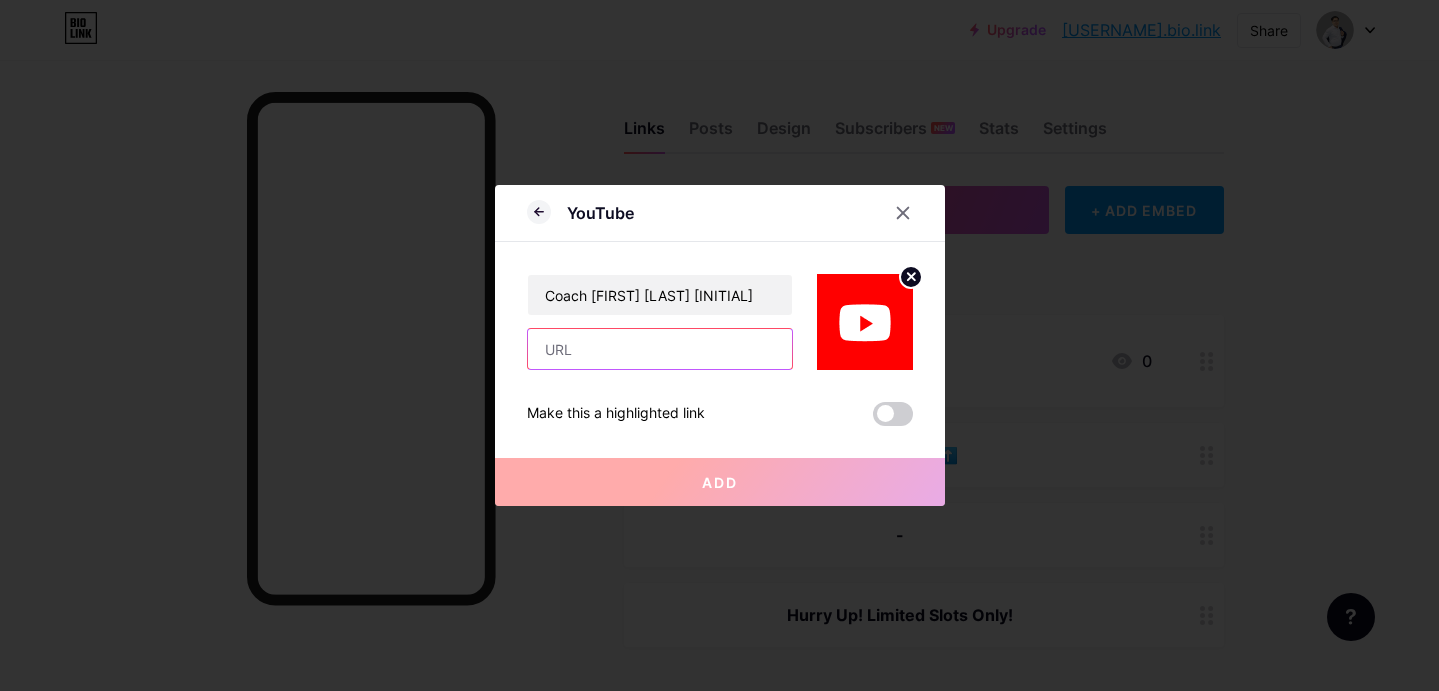 click at bounding box center [660, 349] 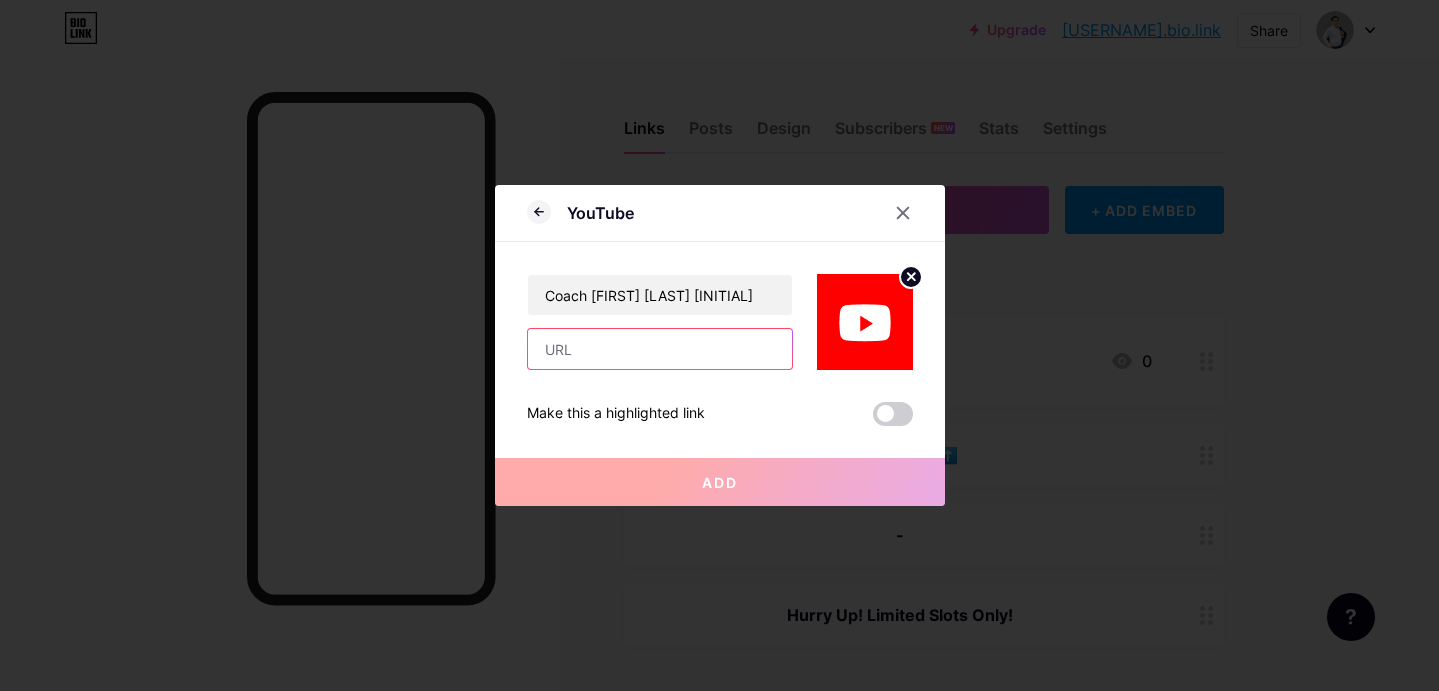 click at bounding box center (660, 349) 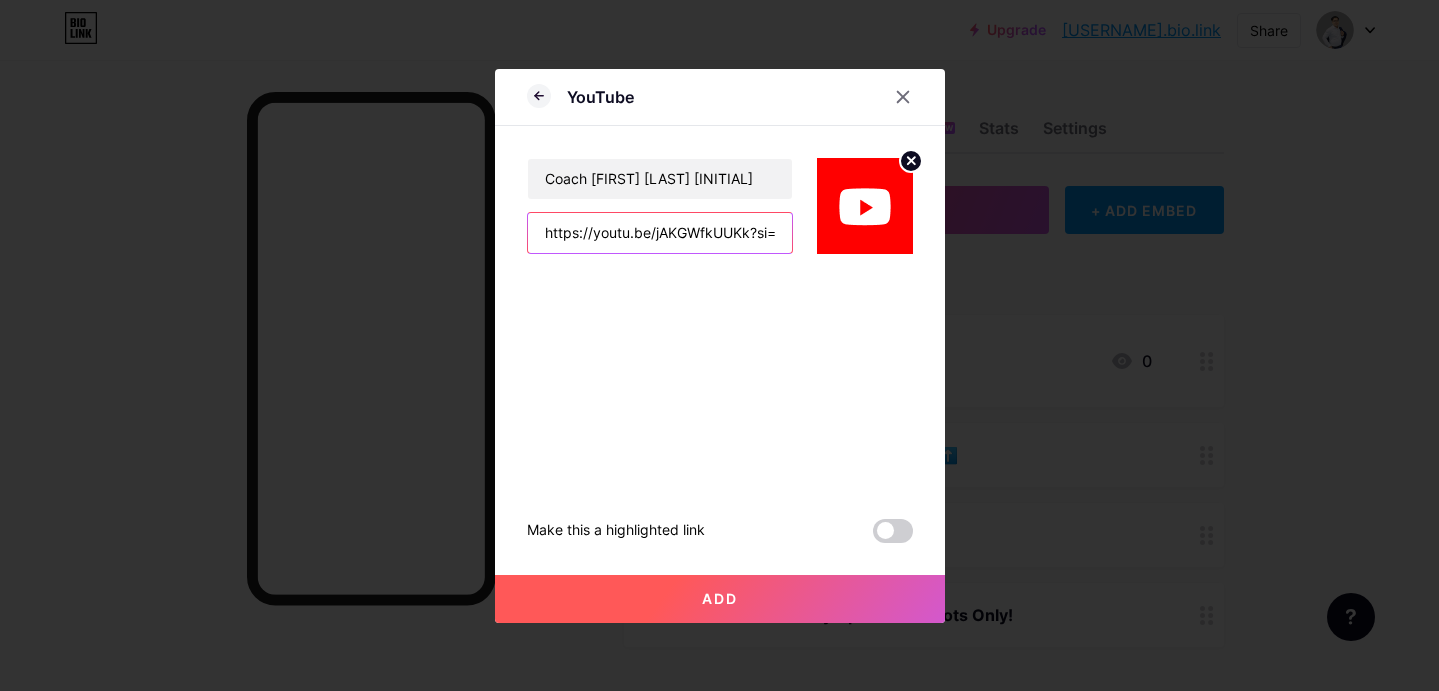 scroll, scrollTop: 0, scrollLeft: 146, axis: horizontal 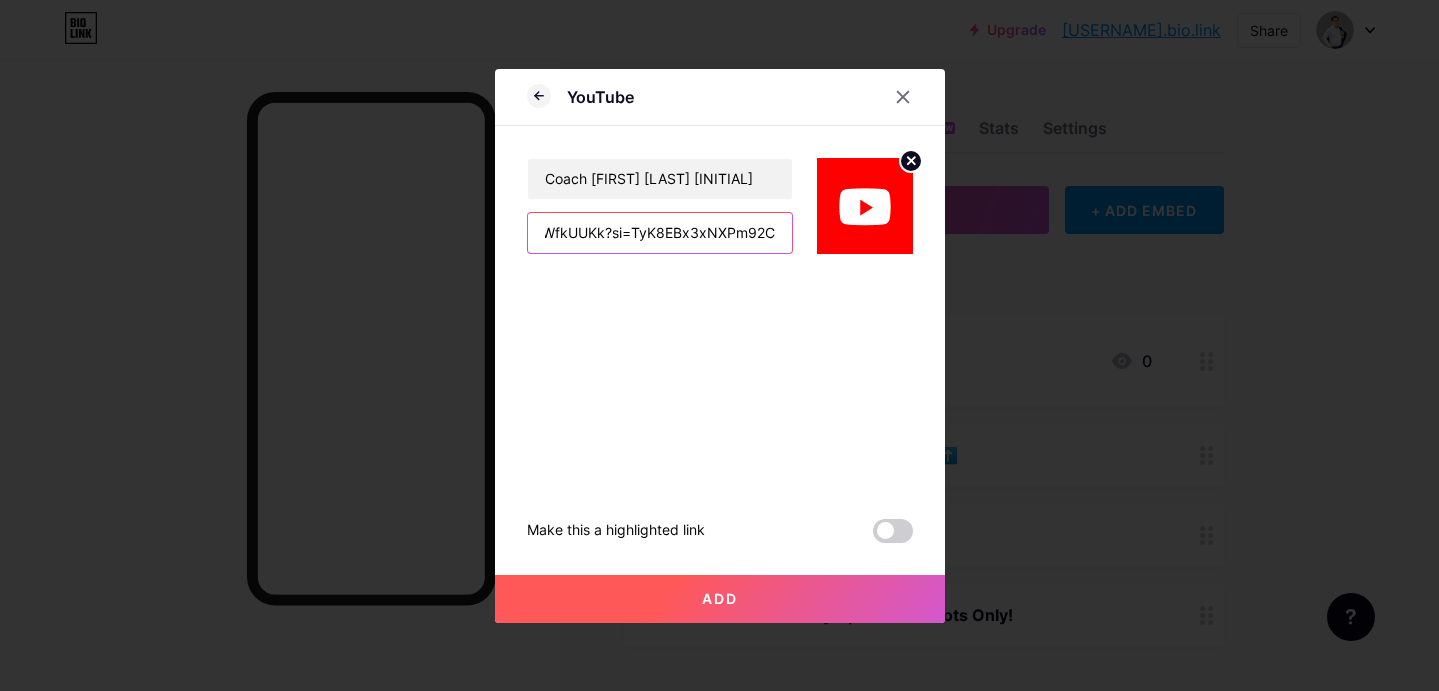type on "https://youtu.be/jAKGWfkUUKk?si=TyK8EBx3xNXPm92C" 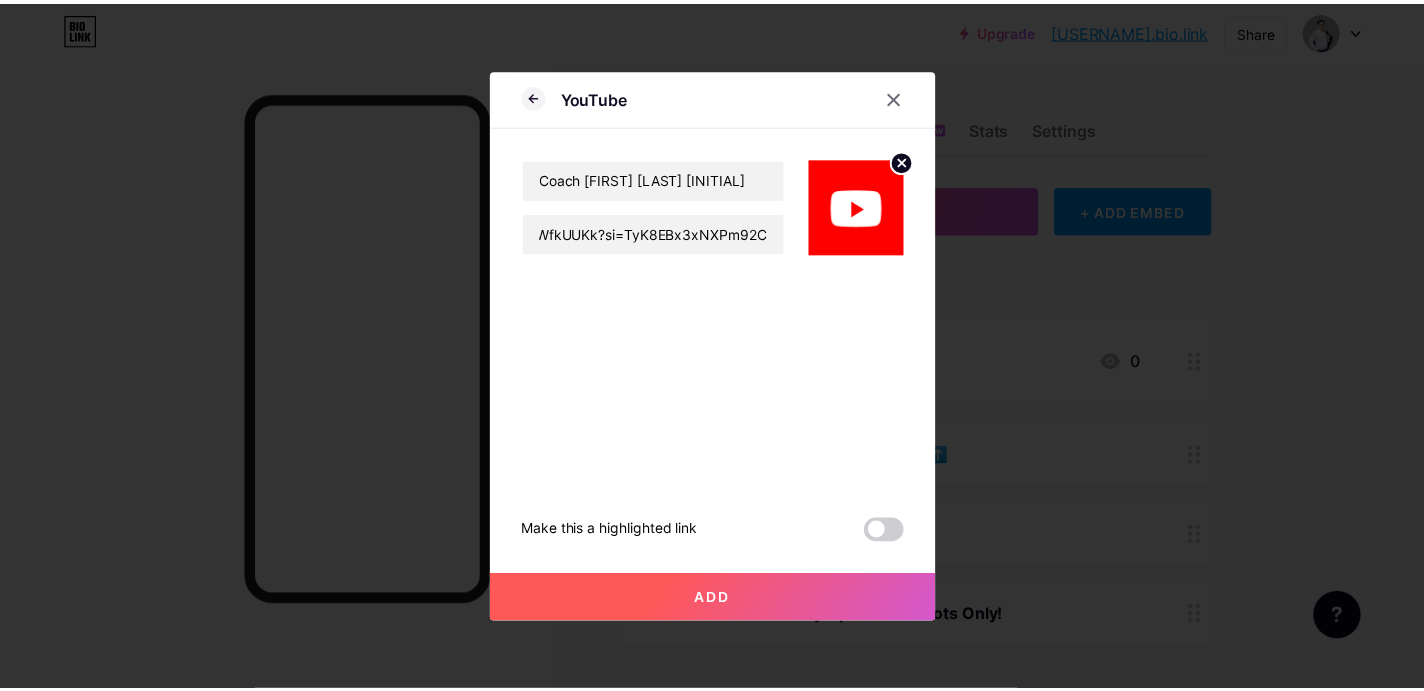 scroll, scrollTop: 0, scrollLeft: 0, axis: both 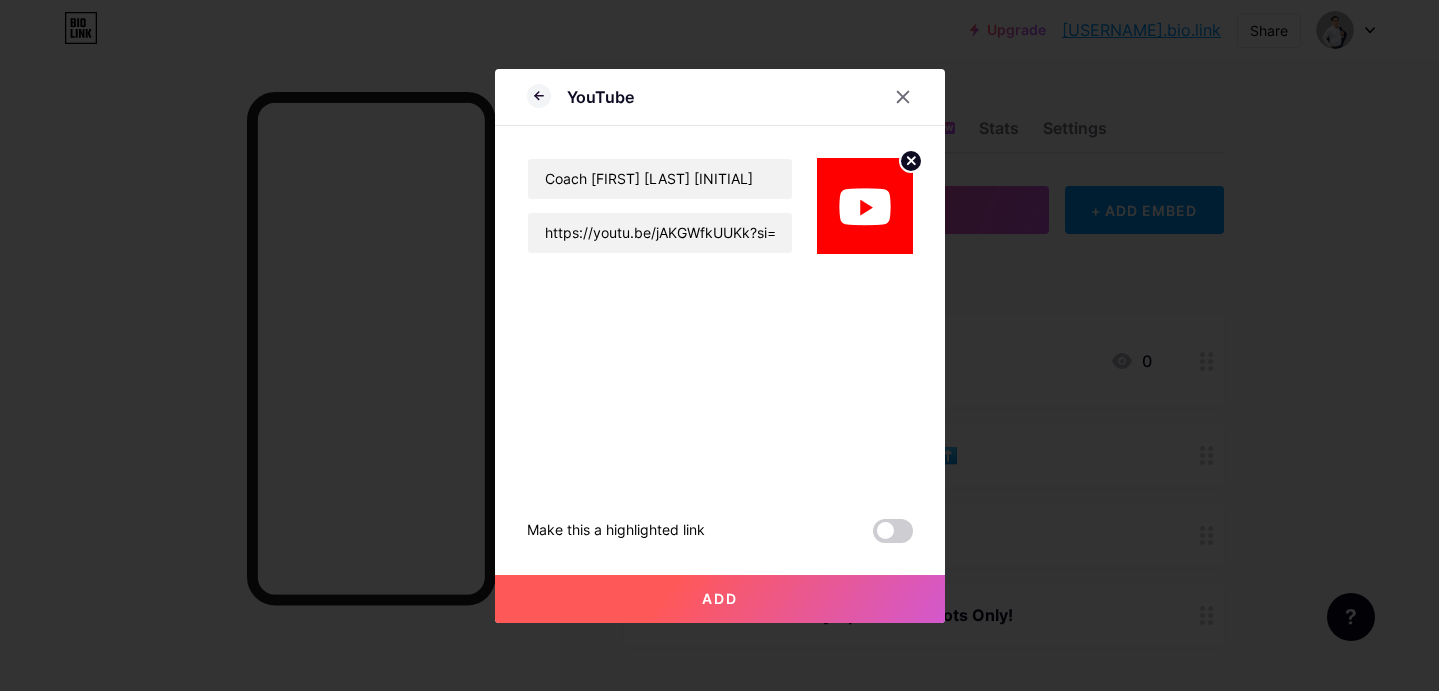click on "Add" at bounding box center (720, 599) 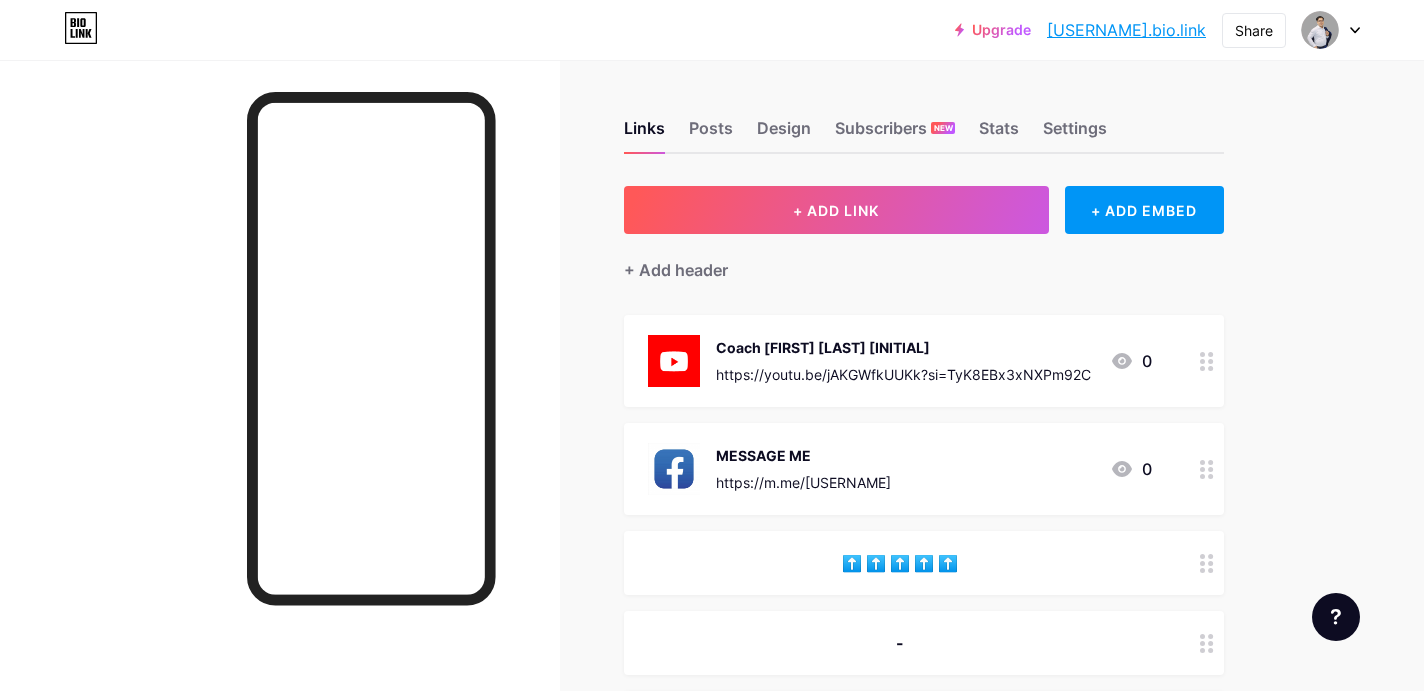 drag, startPoint x: 918, startPoint y: 350, endPoint x: 1052, endPoint y: 432, distance: 157.0987 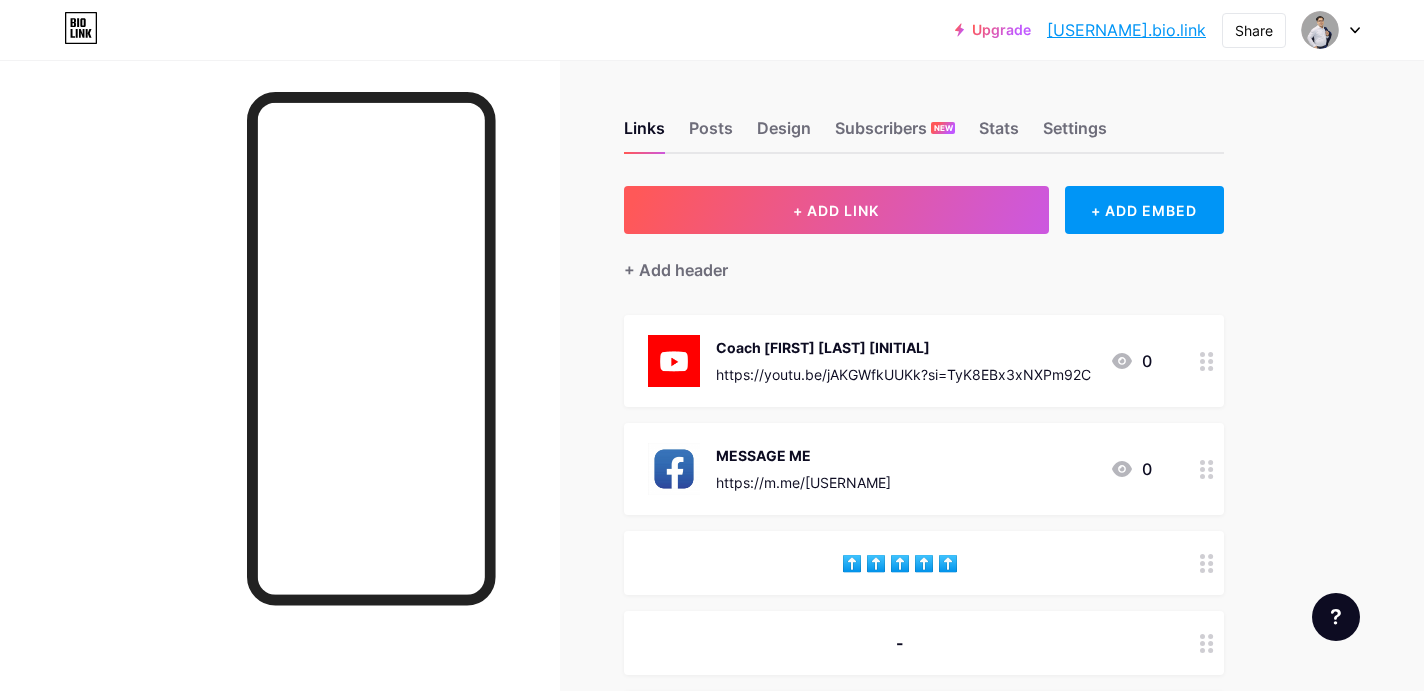 click on "Coach [FIRST] [LAST] [INITIAL]
https://youtu.be/jAKGWfkUUKk?si=TyK8EBx3xNXPm92C
0
MESSAGE ME
https://m.me/[USERNAME]
0
⬆️ ⬆️ ⬆️ ⬆️ ⬆️
-
Hurry Up! Limited Slots Only!" at bounding box center [924, 535] 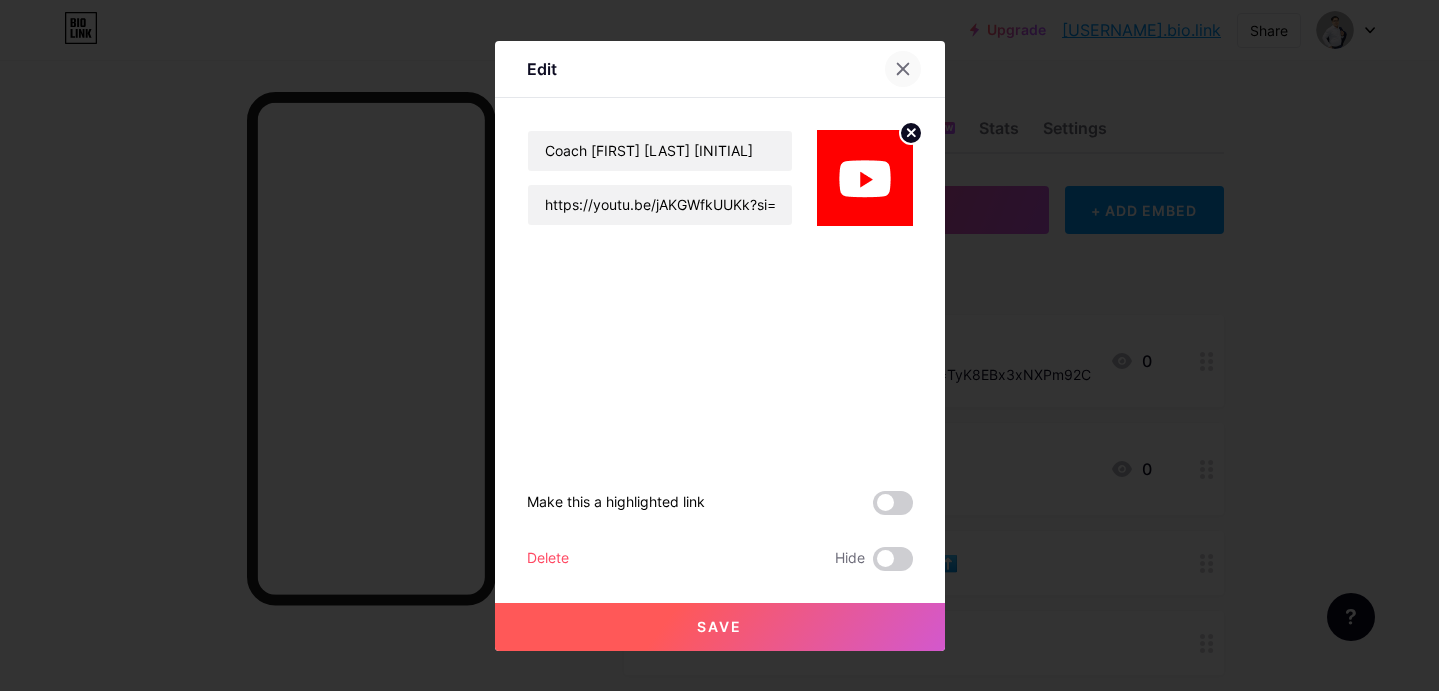 click 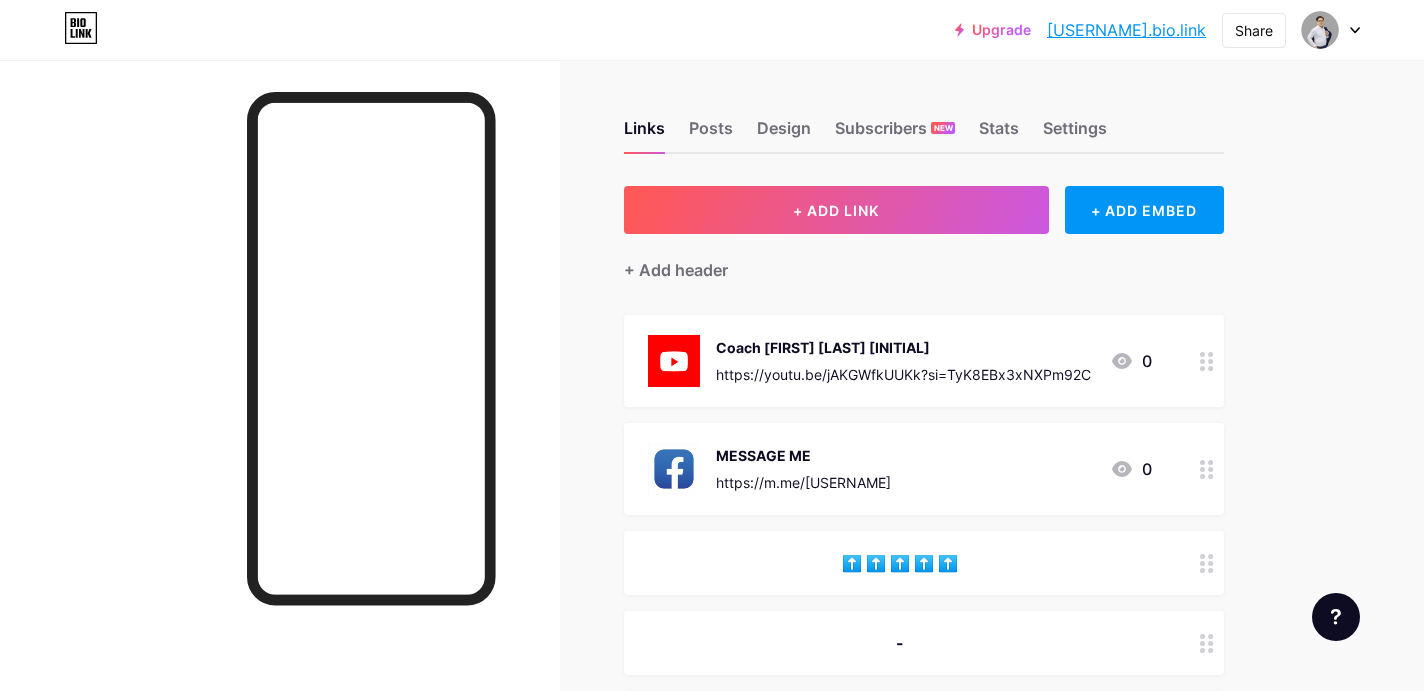 type 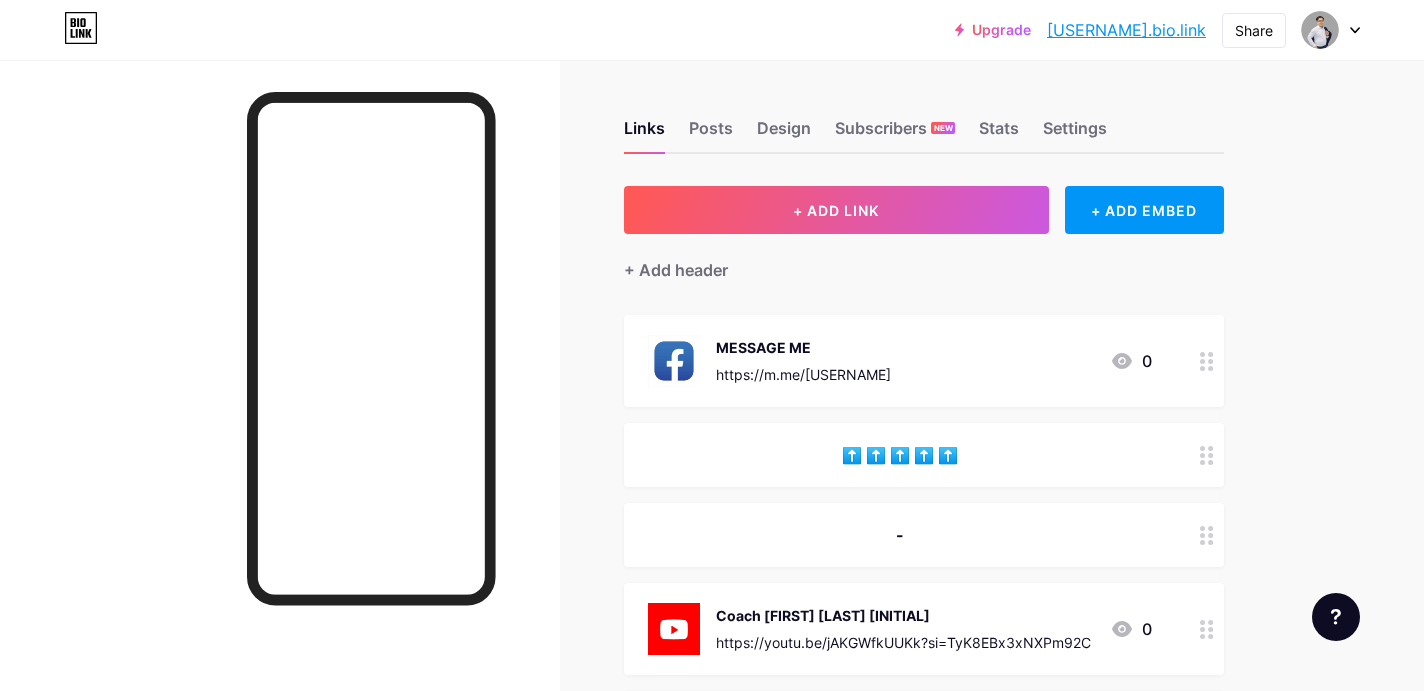 click 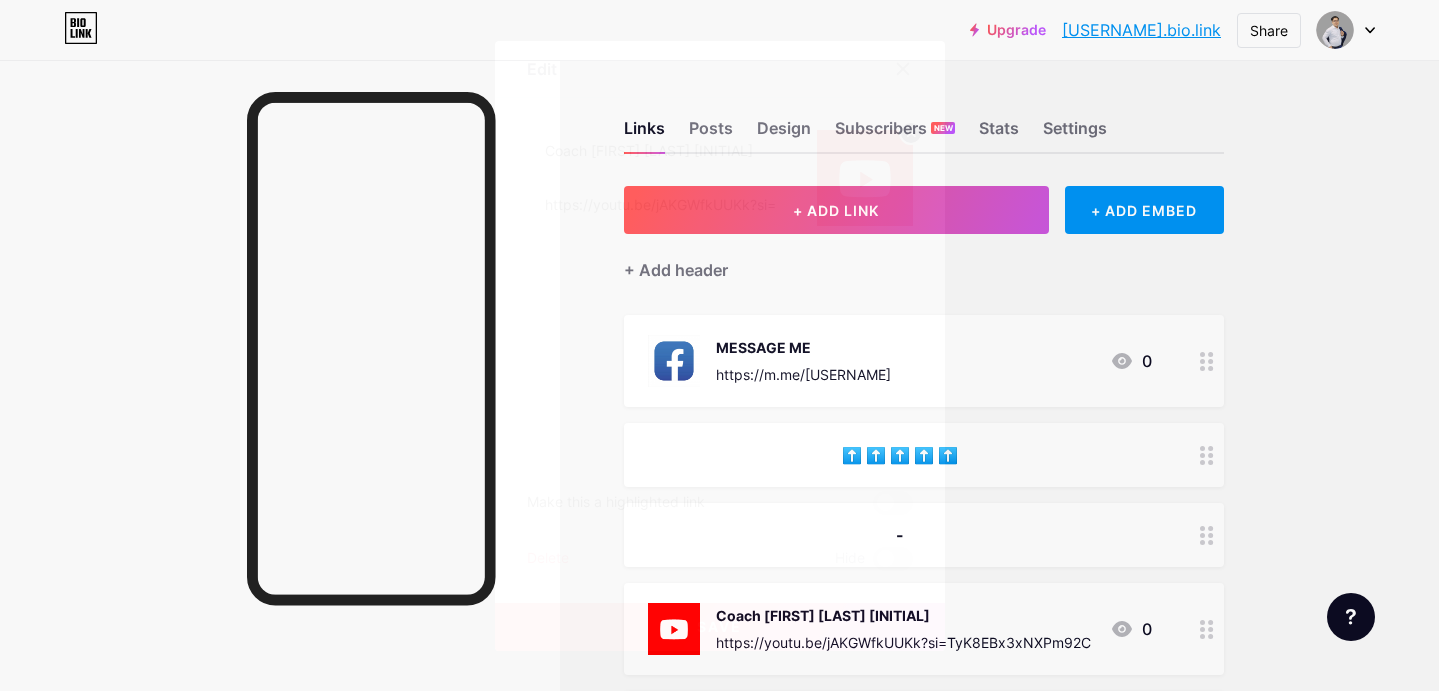 click 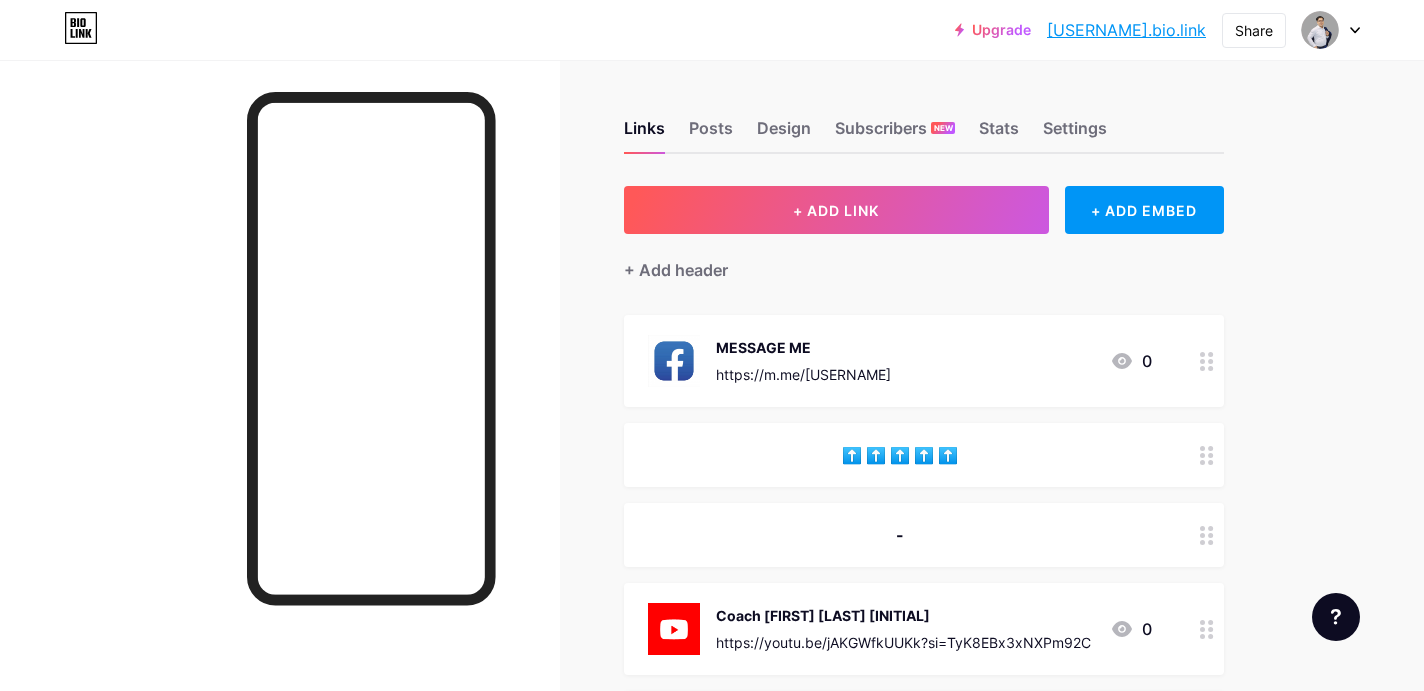 click at bounding box center [1207, 629] 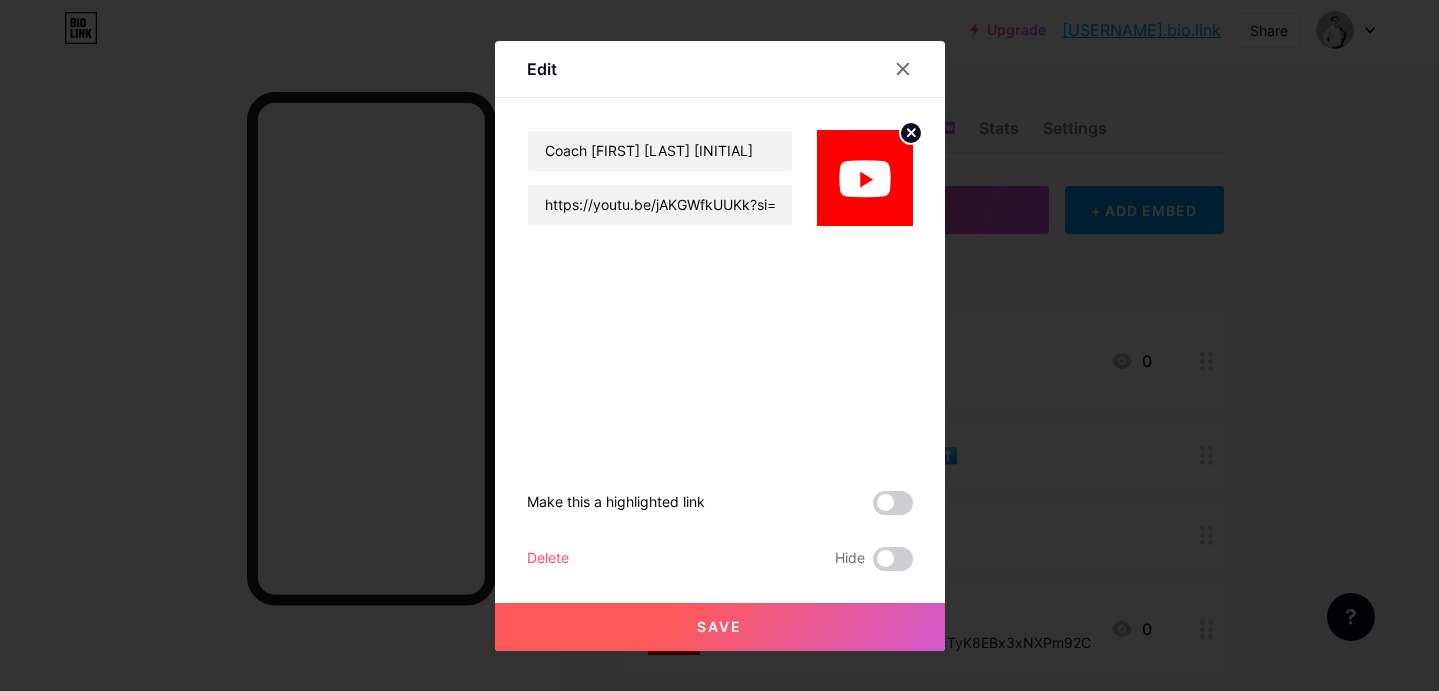 click at bounding box center [903, 69] 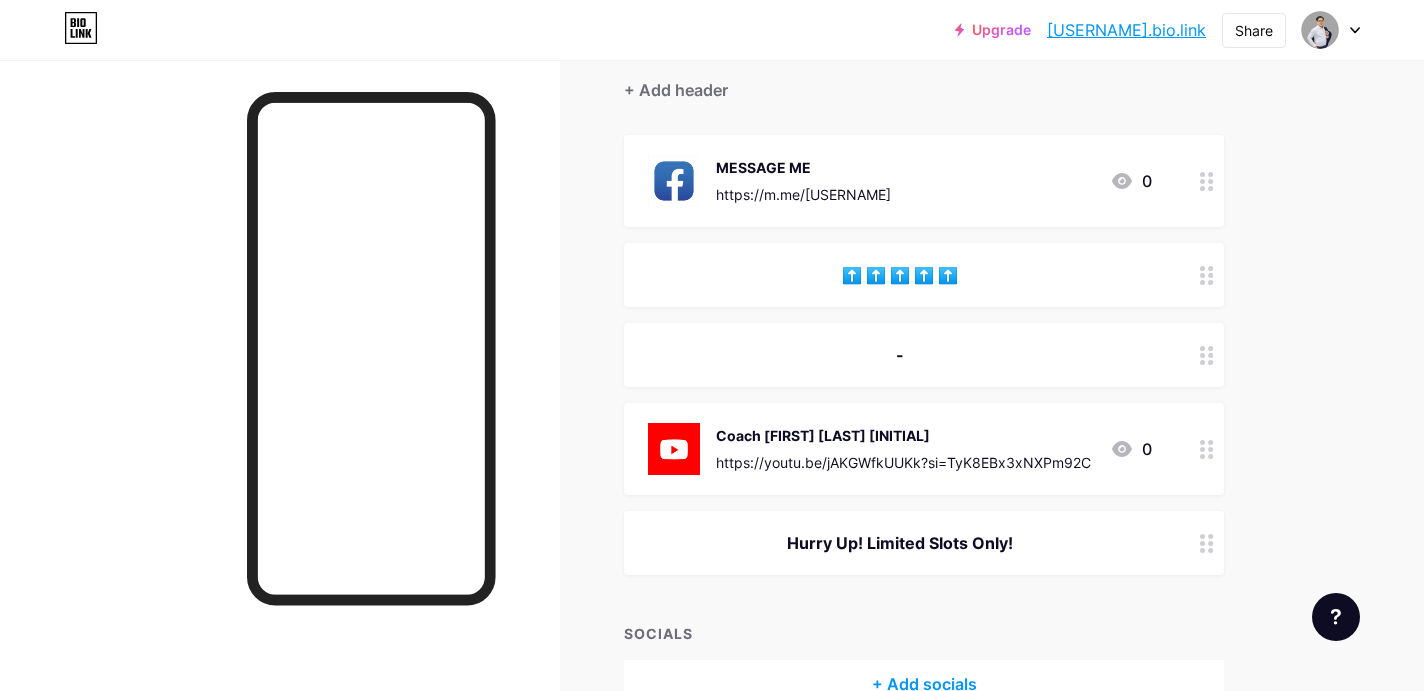 scroll, scrollTop: 181, scrollLeft: 0, axis: vertical 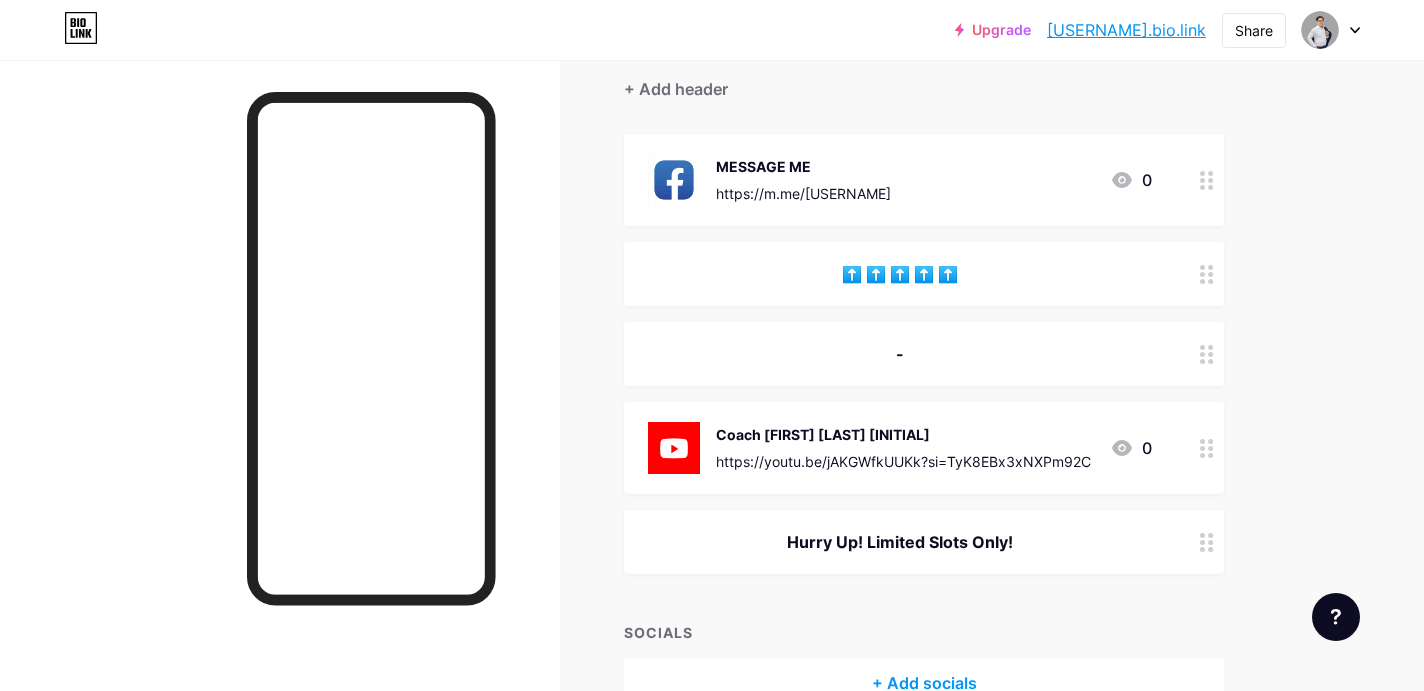 click 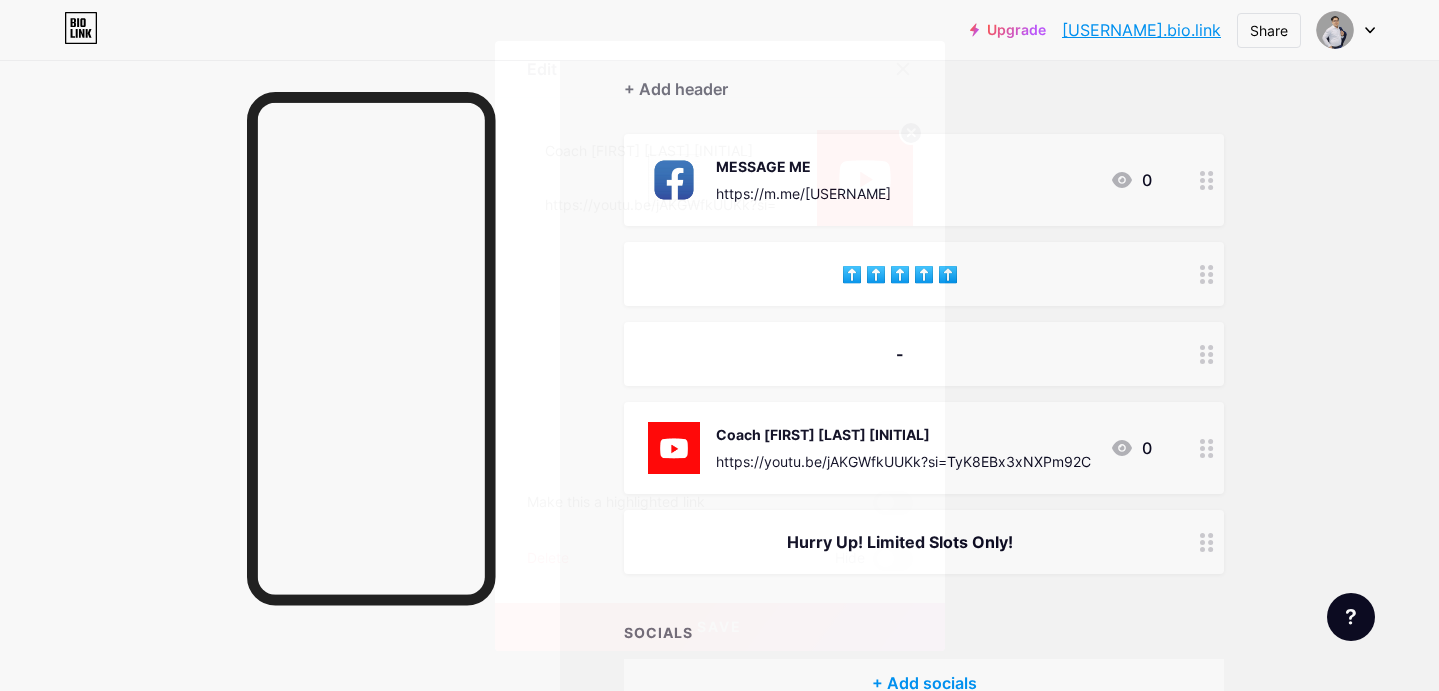 click on "Delete" at bounding box center [548, 559] 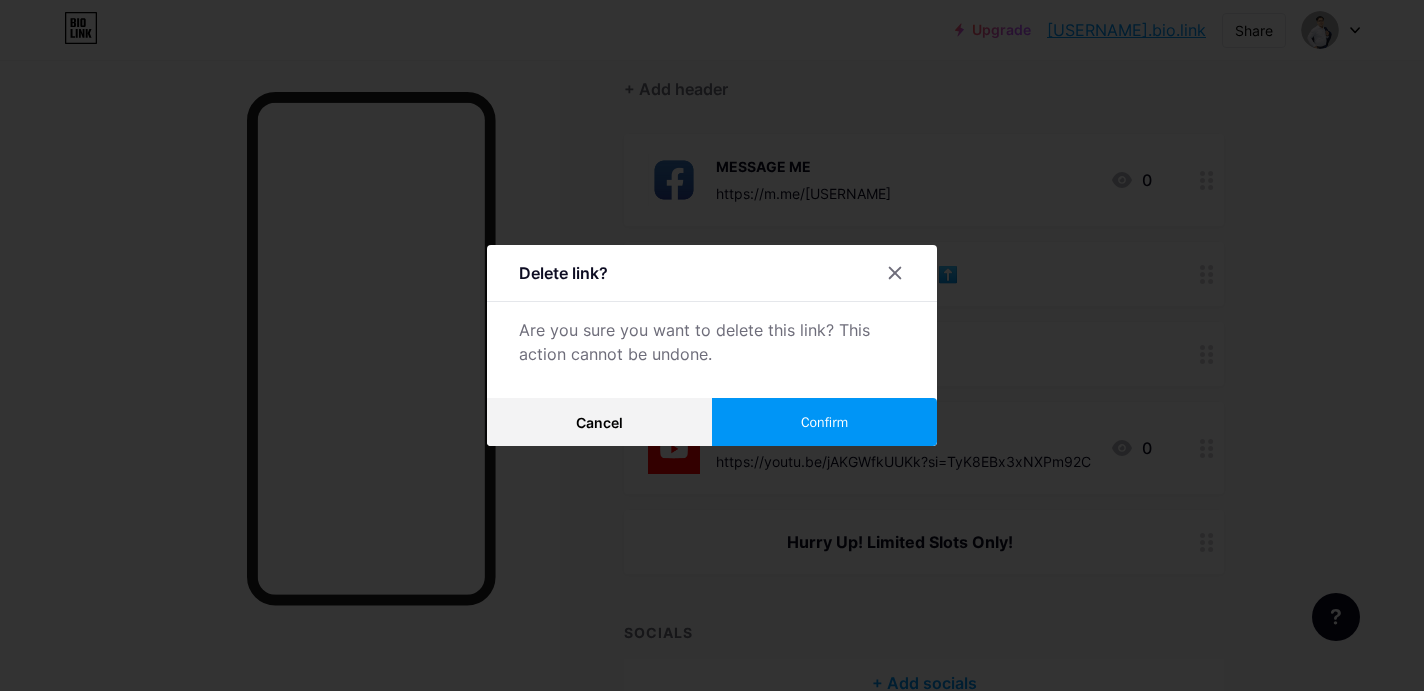 click on "Confirm" at bounding box center [824, 422] 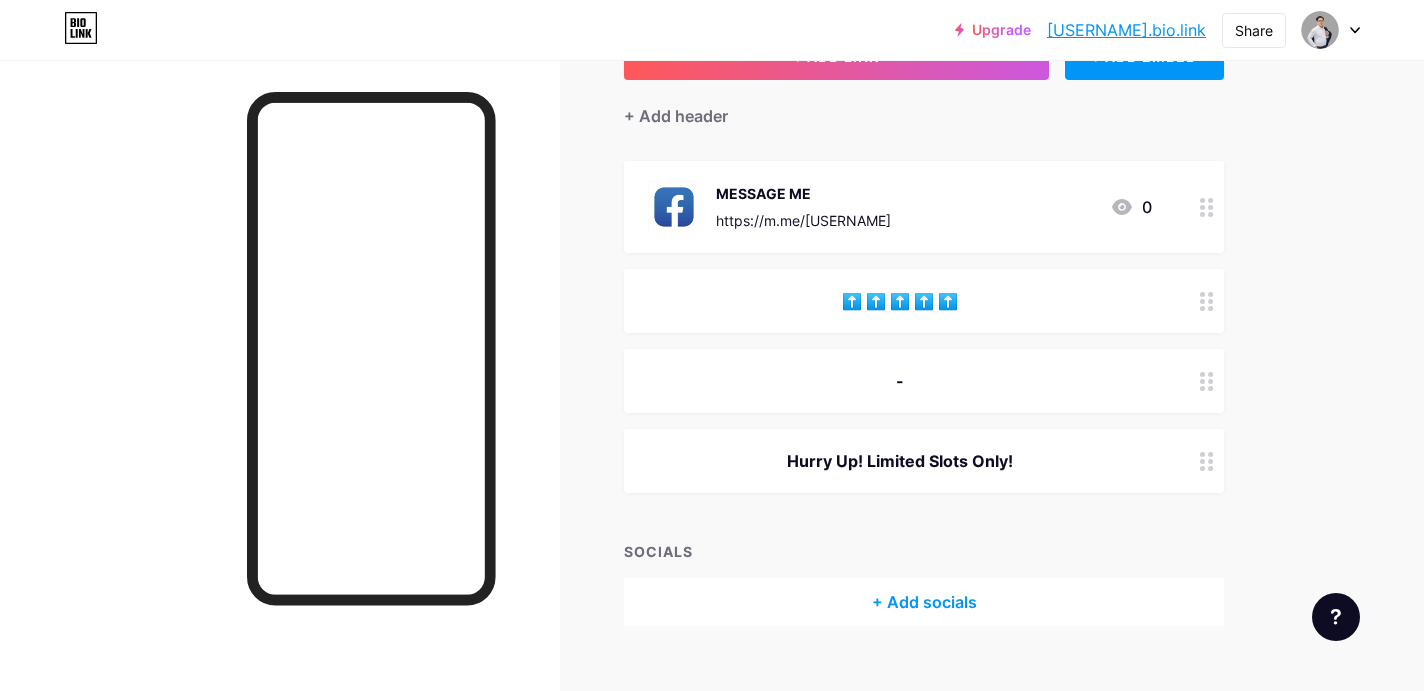 scroll, scrollTop: 0, scrollLeft: 0, axis: both 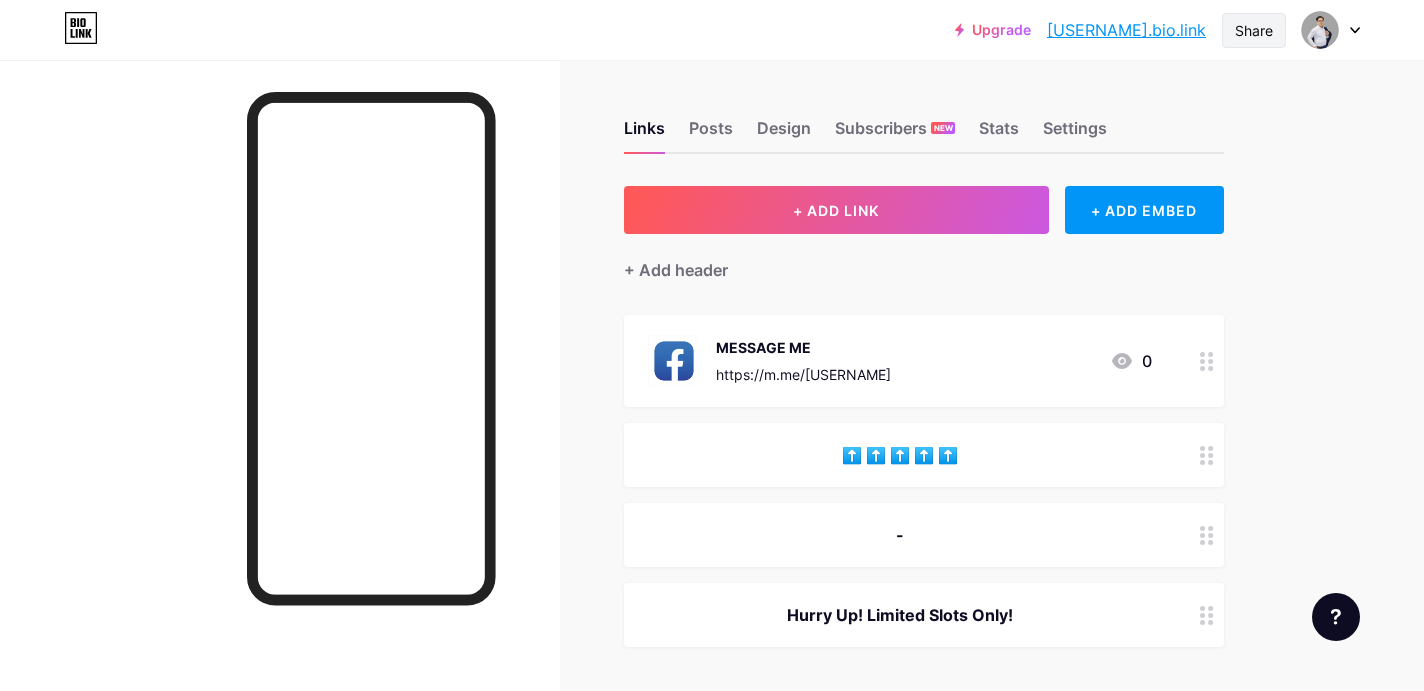 click on "Share" at bounding box center [1254, 30] 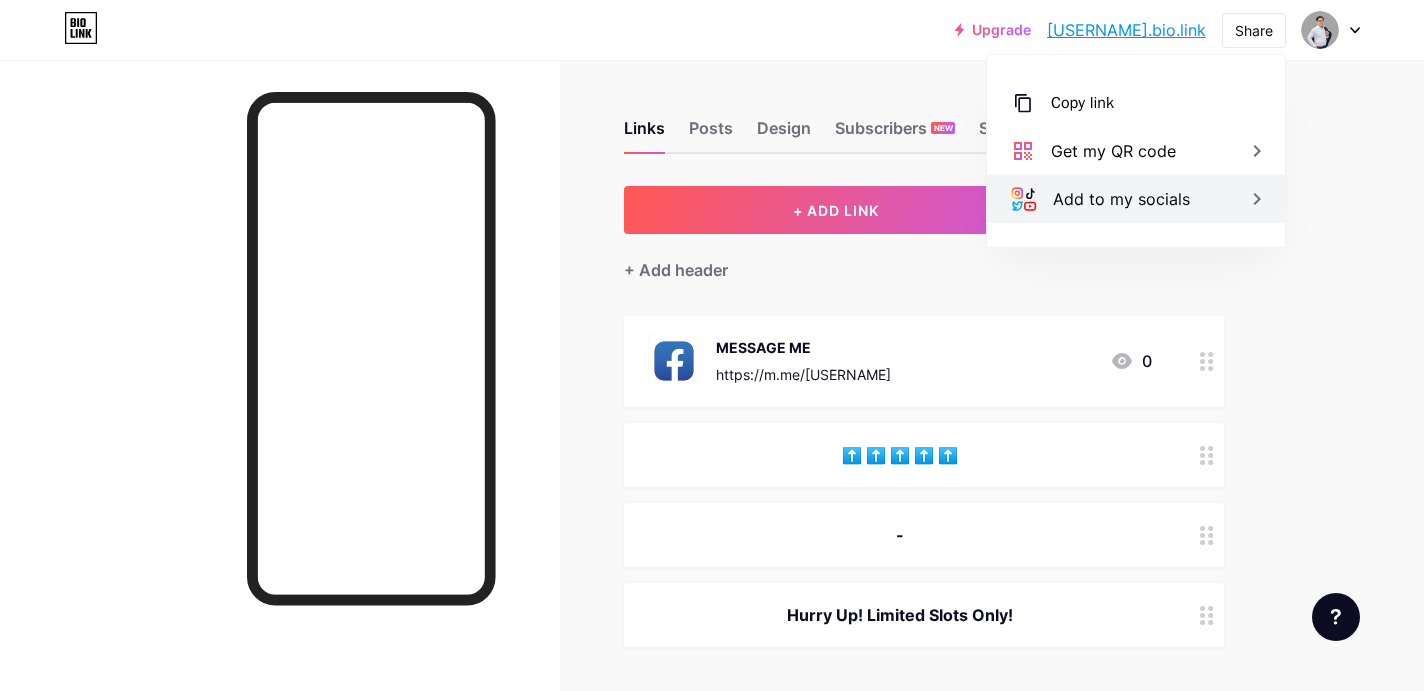 click on "Add to my socials" at bounding box center (1121, 199) 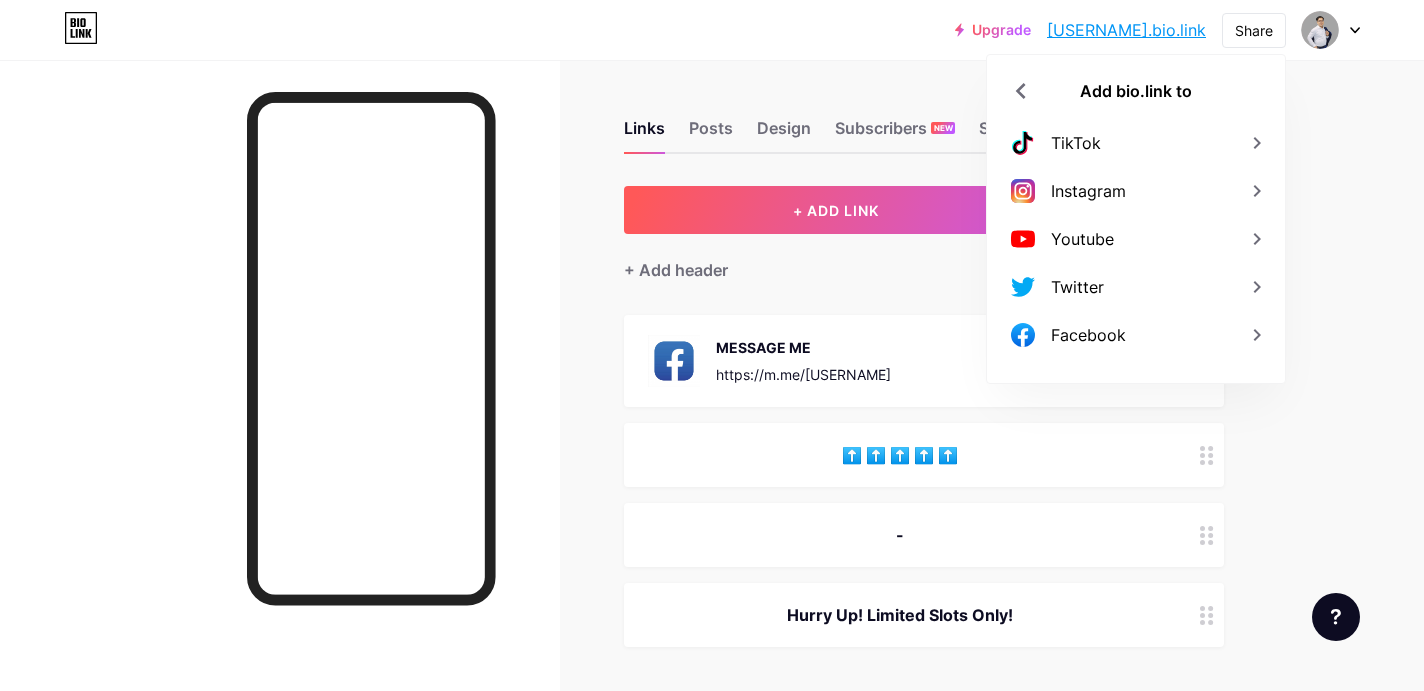 click on "Upgrade   [USERNAME].bio....   [USERNAME].bio.link   Share       Add bio.link to
TikTok
Instagram
Youtube
Twitter
Facebook               Switch accounts     Online Master [FULL_NAME]   bio.link/[USERNAME]       + Add a new page        Account settings   Logout   Link Copied
Links
Posts
Design
Subscribers
NEW
Stats
Settings       + ADD LINK     + ADD EMBED
+ Add header
MESSAGE ME
https://m.me/[USERNAME]
0
⬆️ ⬆️ ⬆️ ⬆️ ⬆️
-
Hurry Up! Limited Slots Only!
SOCIALS     + Add socials                       Feature requests" at bounding box center (712, 440) 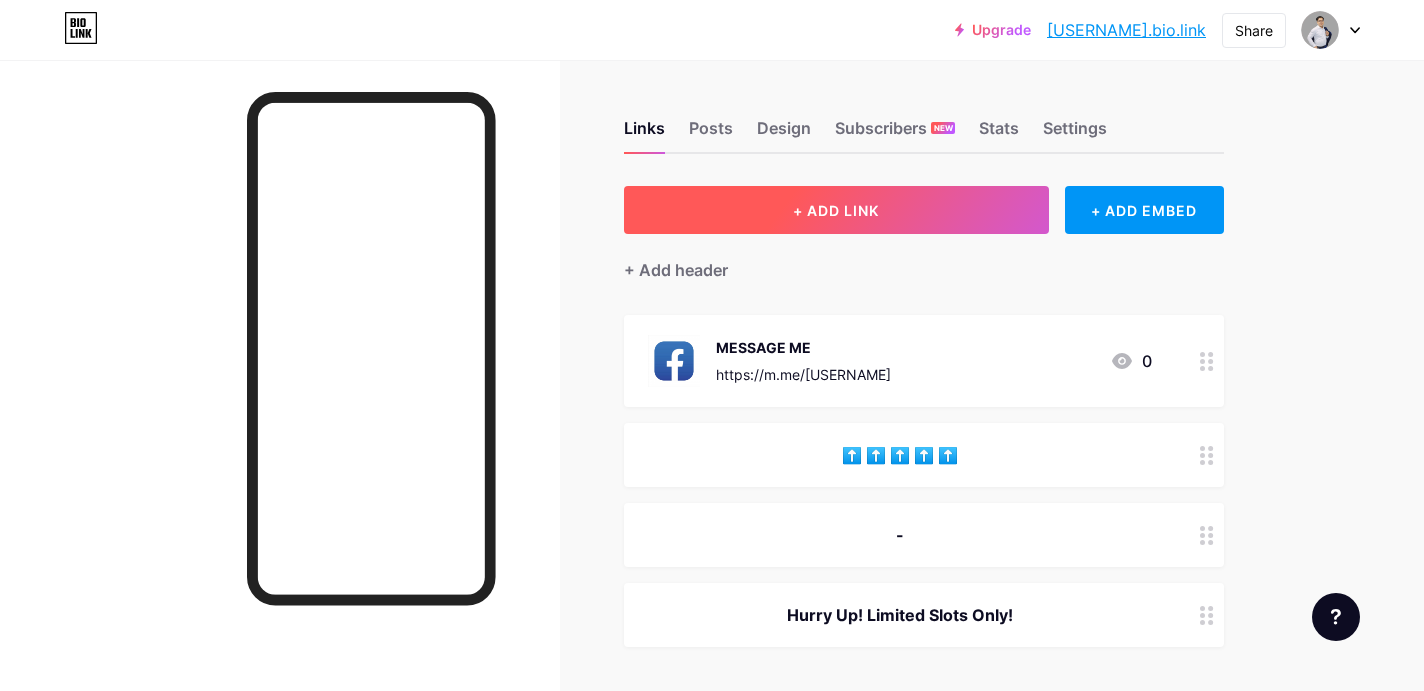 click on "+ ADD LINK" at bounding box center [836, 210] 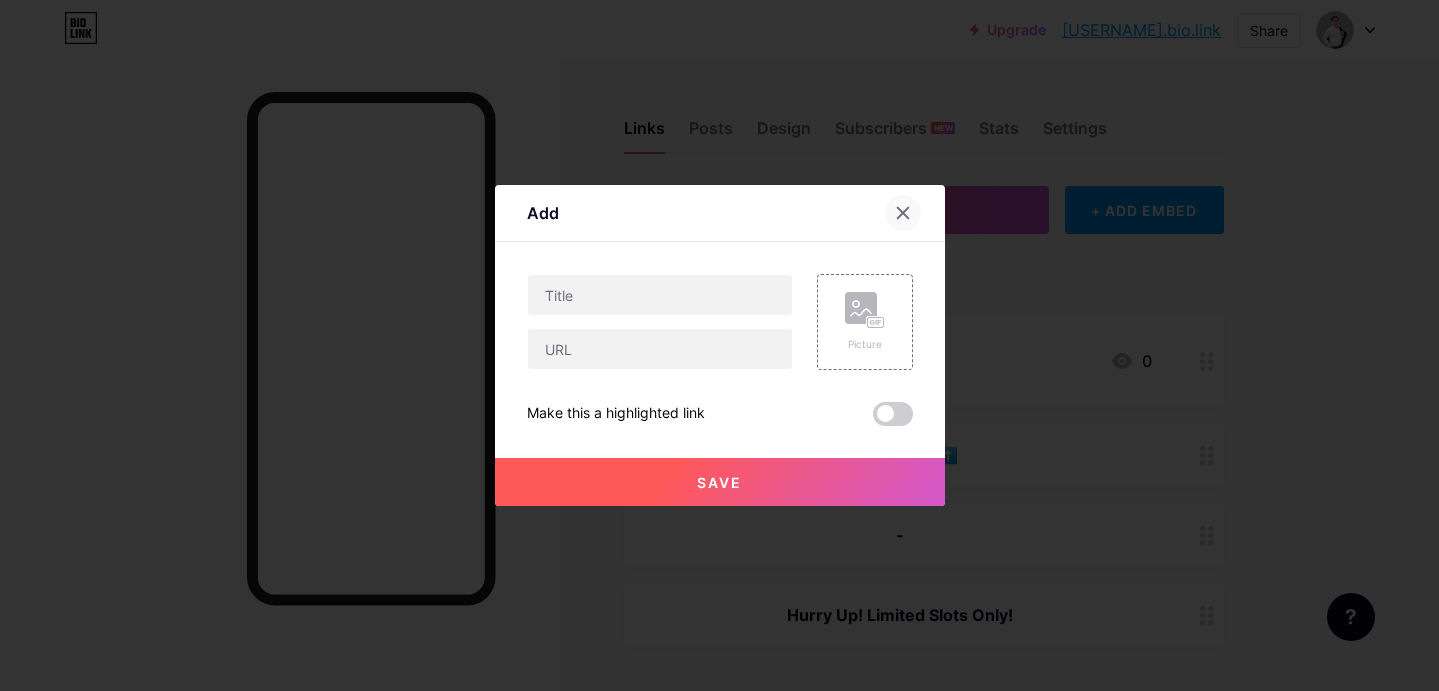 click 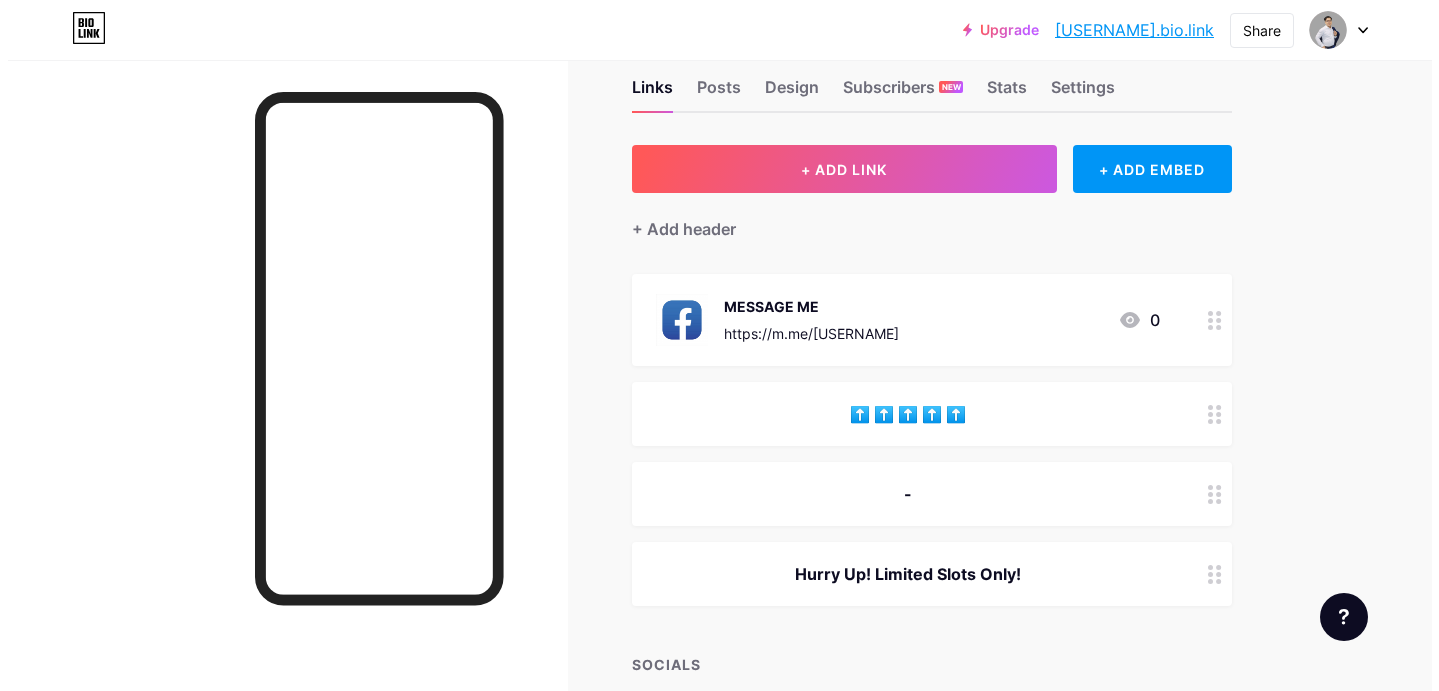 scroll, scrollTop: 0, scrollLeft: 0, axis: both 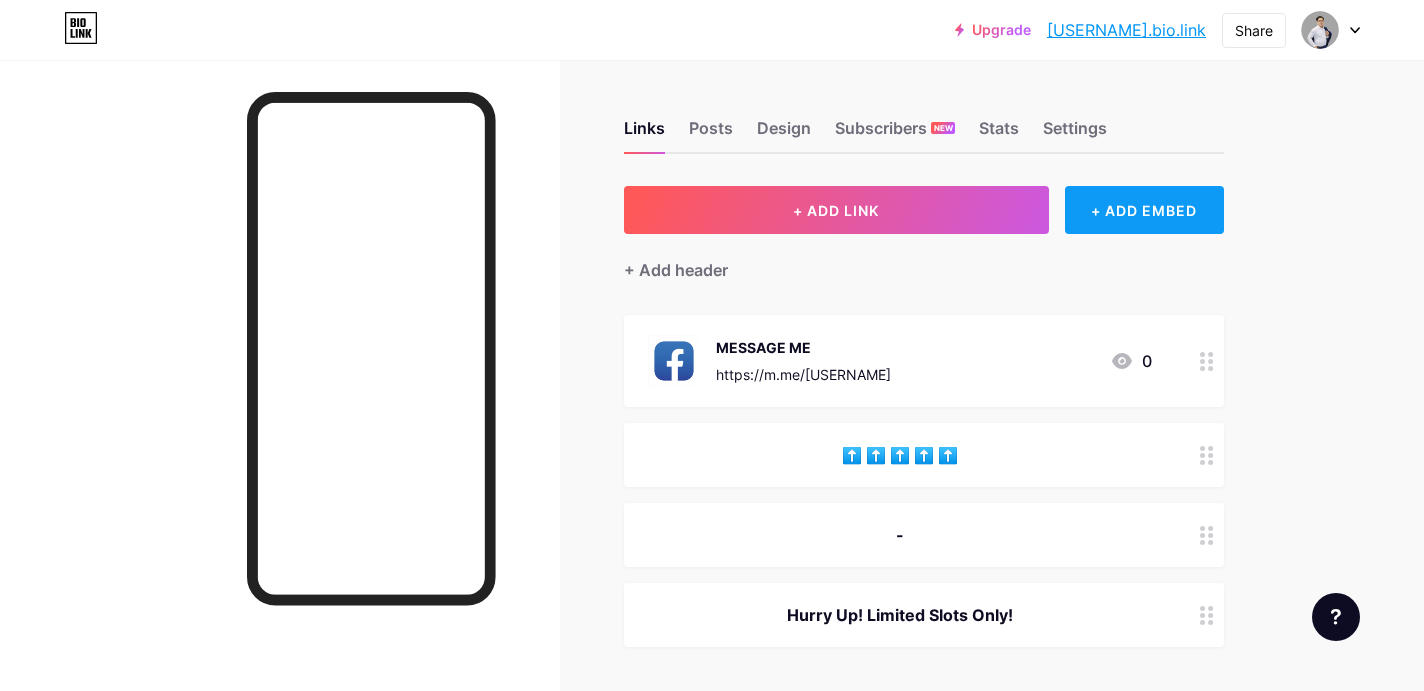 click on "+ ADD EMBED" at bounding box center [1144, 210] 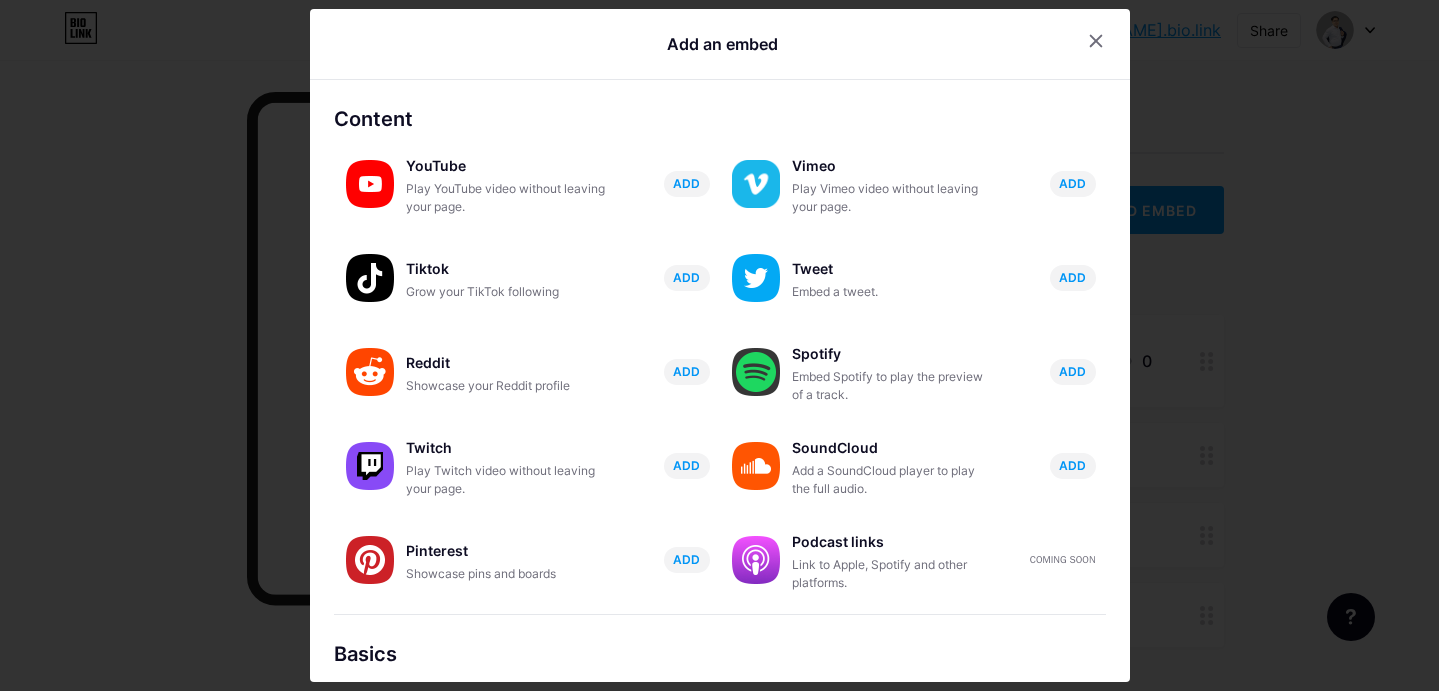 scroll, scrollTop: 0, scrollLeft: 0, axis: both 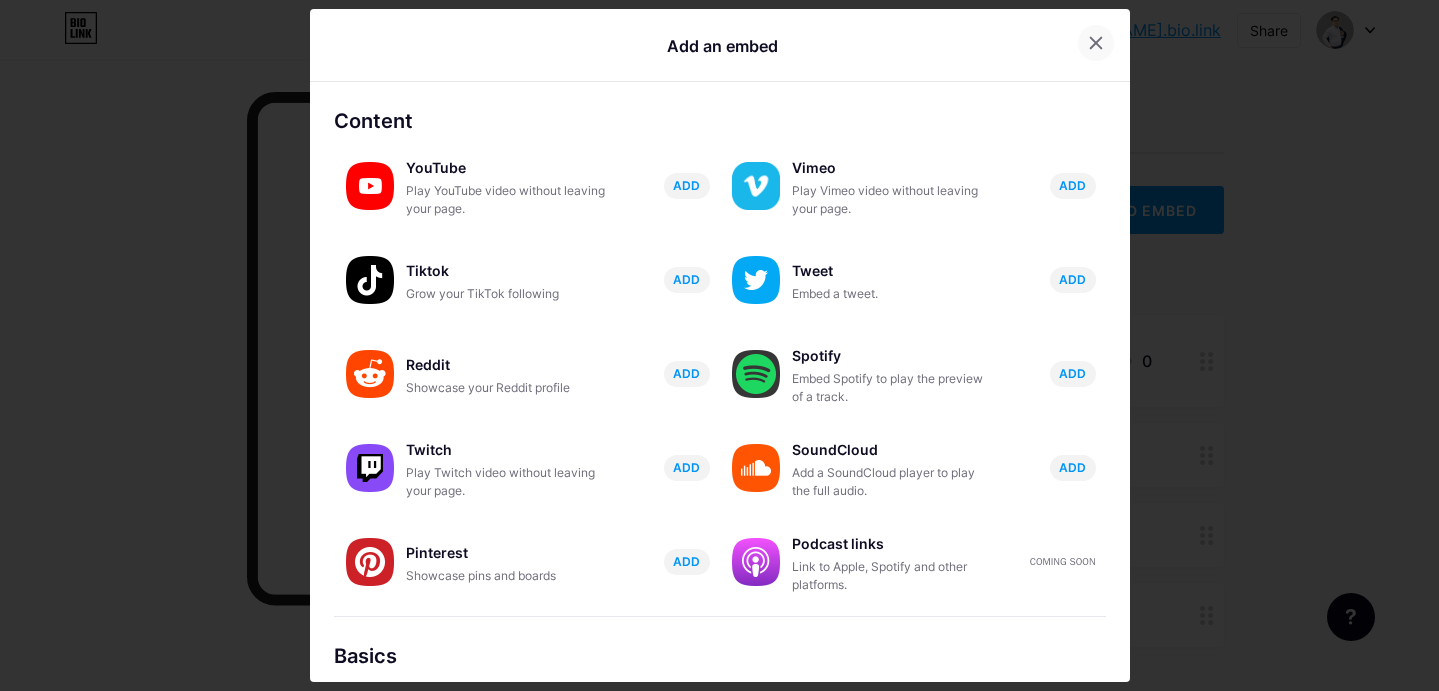 click 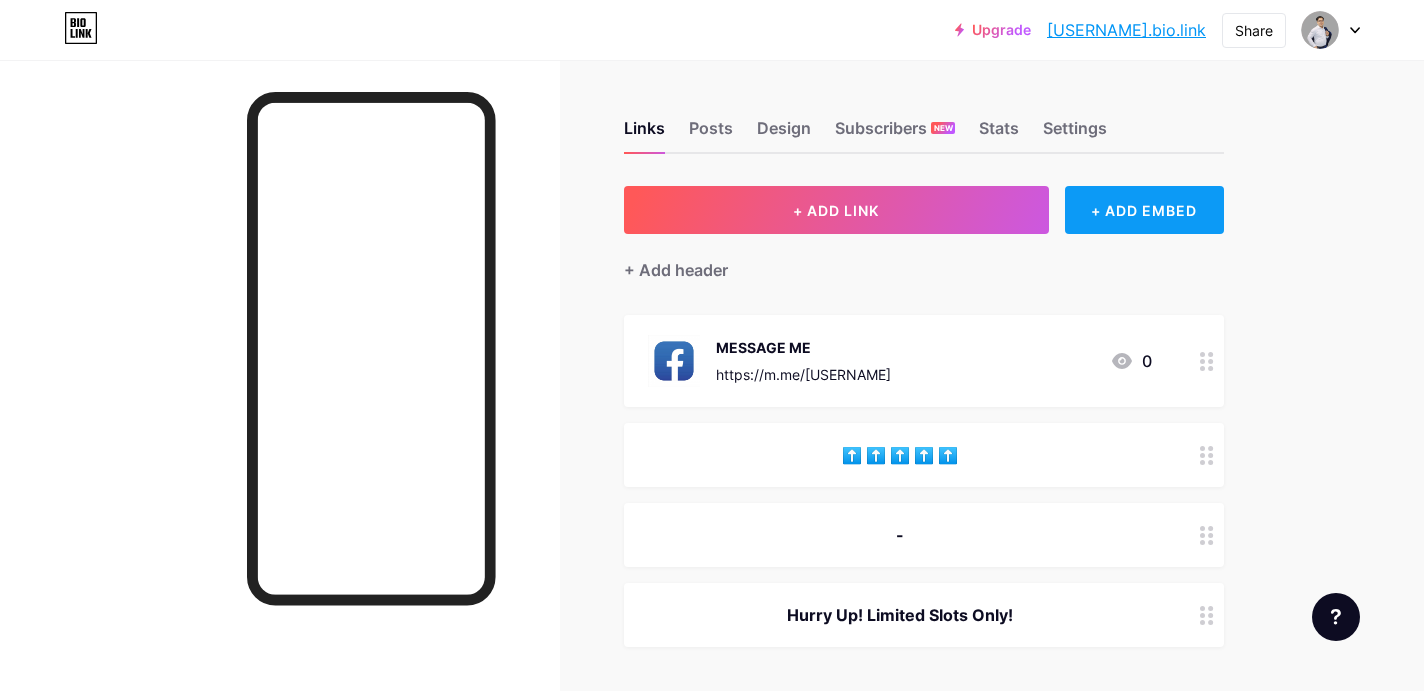 click on "+ ADD EMBED" at bounding box center (1144, 210) 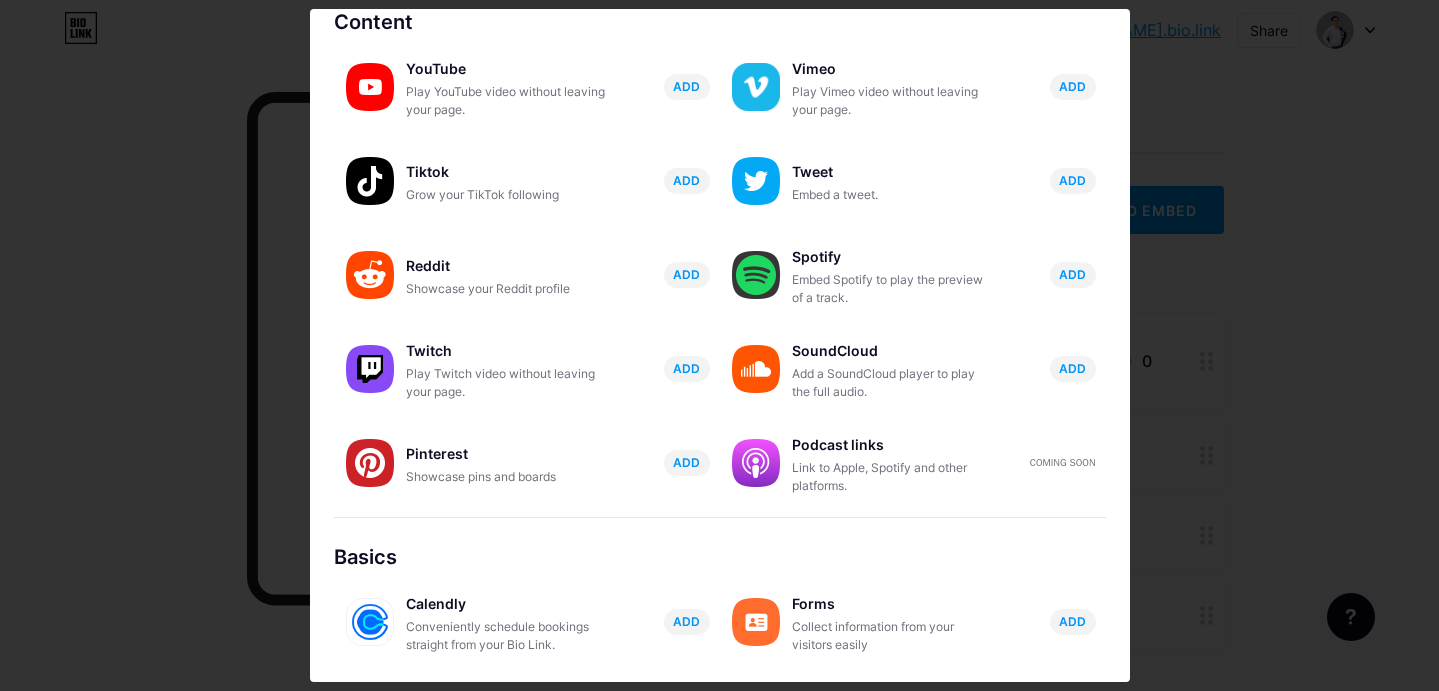 scroll, scrollTop: 0, scrollLeft: 0, axis: both 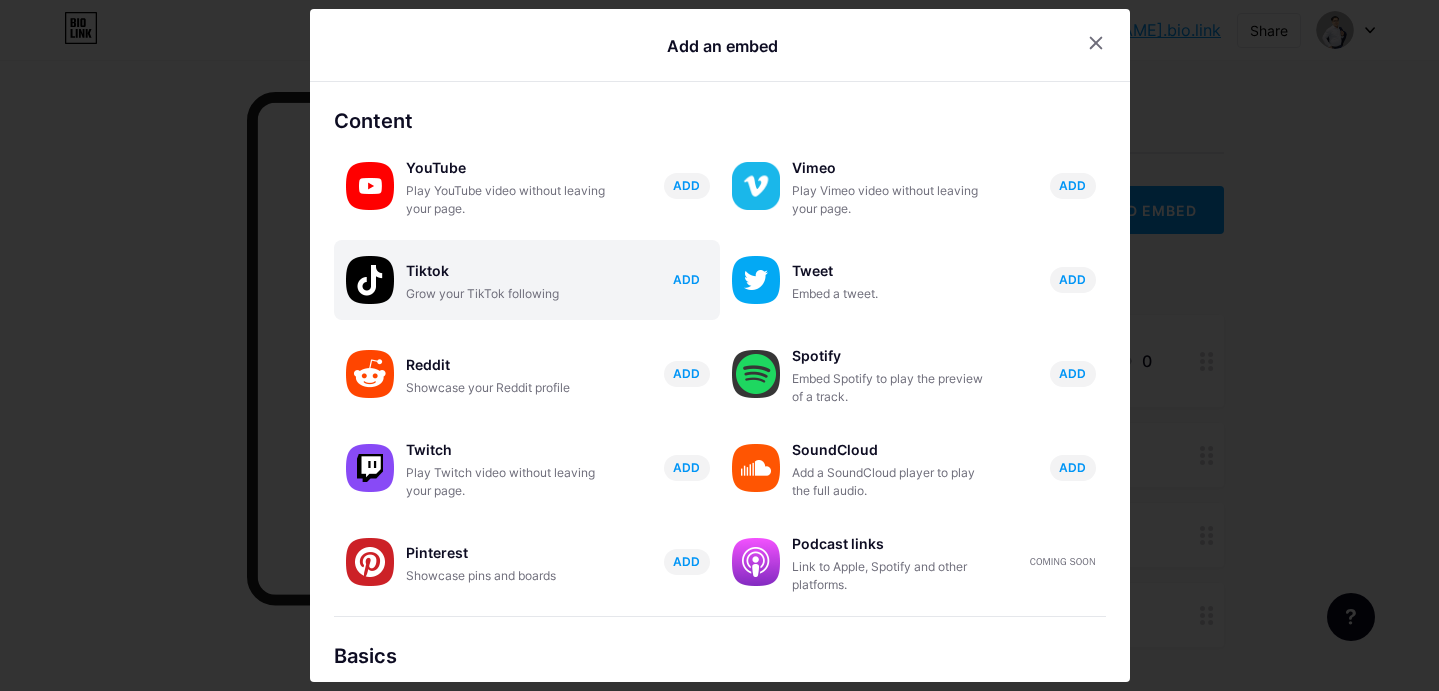 click on "ADD" at bounding box center [687, 280] 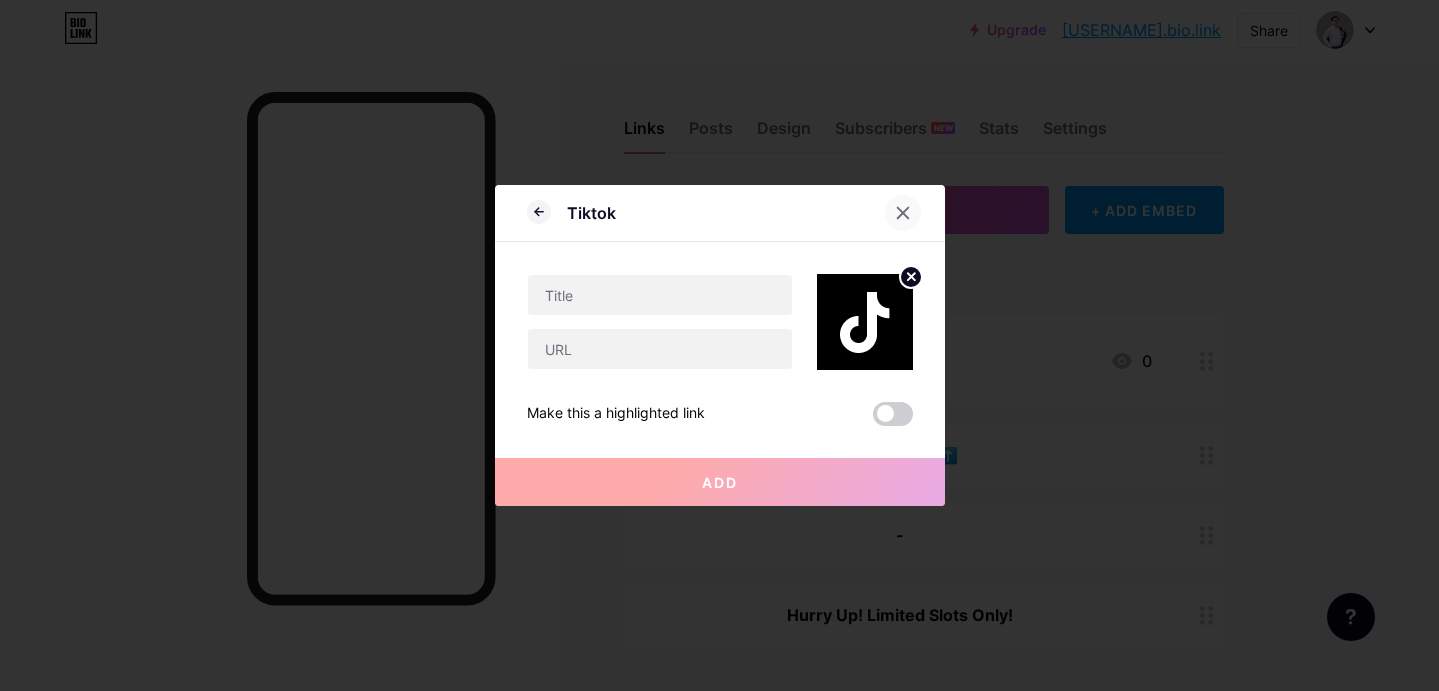 click 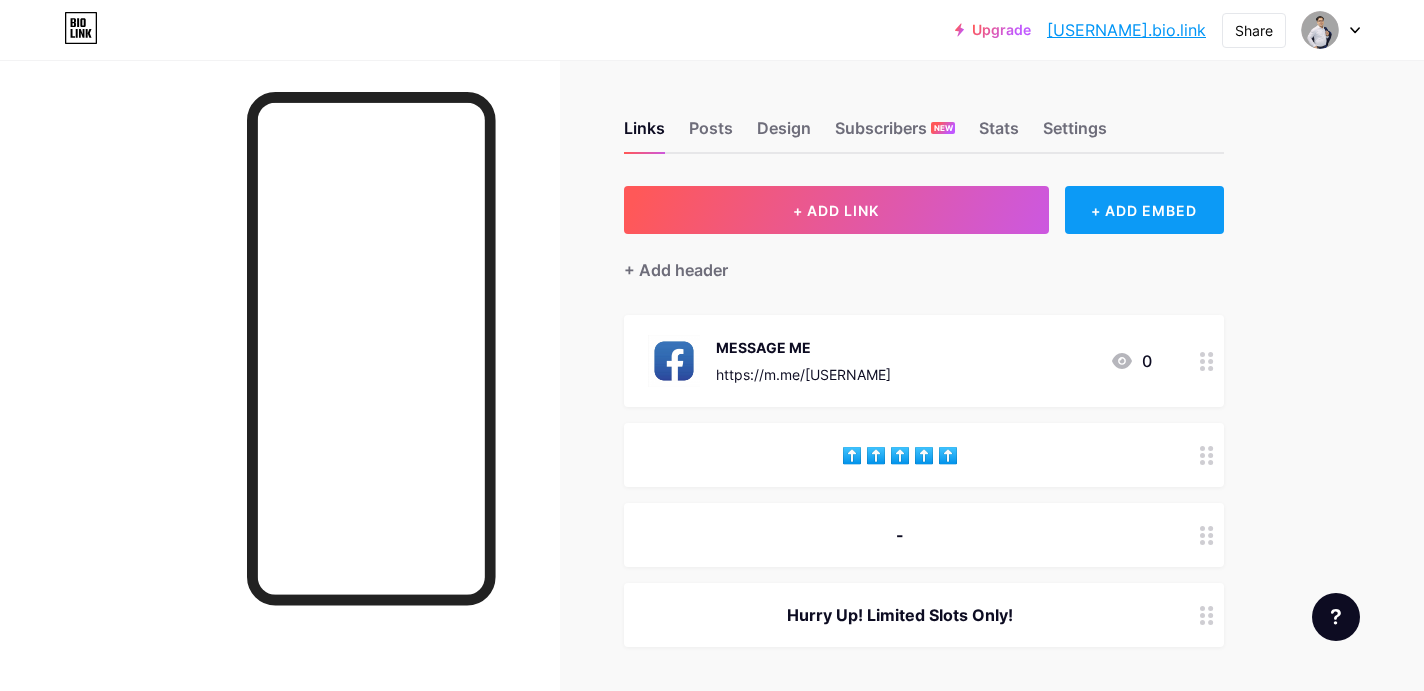 click on "+ ADD EMBED" at bounding box center (1144, 210) 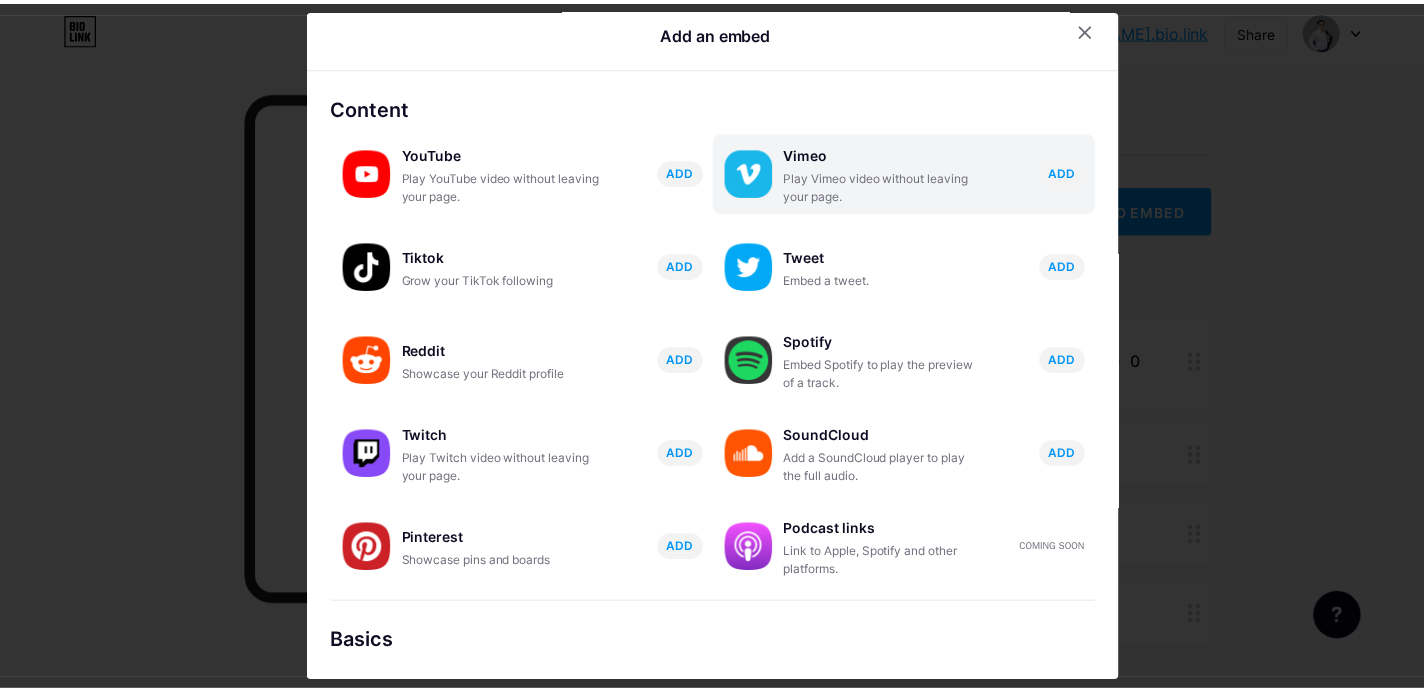 scroll, scrollTop: 0, scrollLeft: 0, axis: both 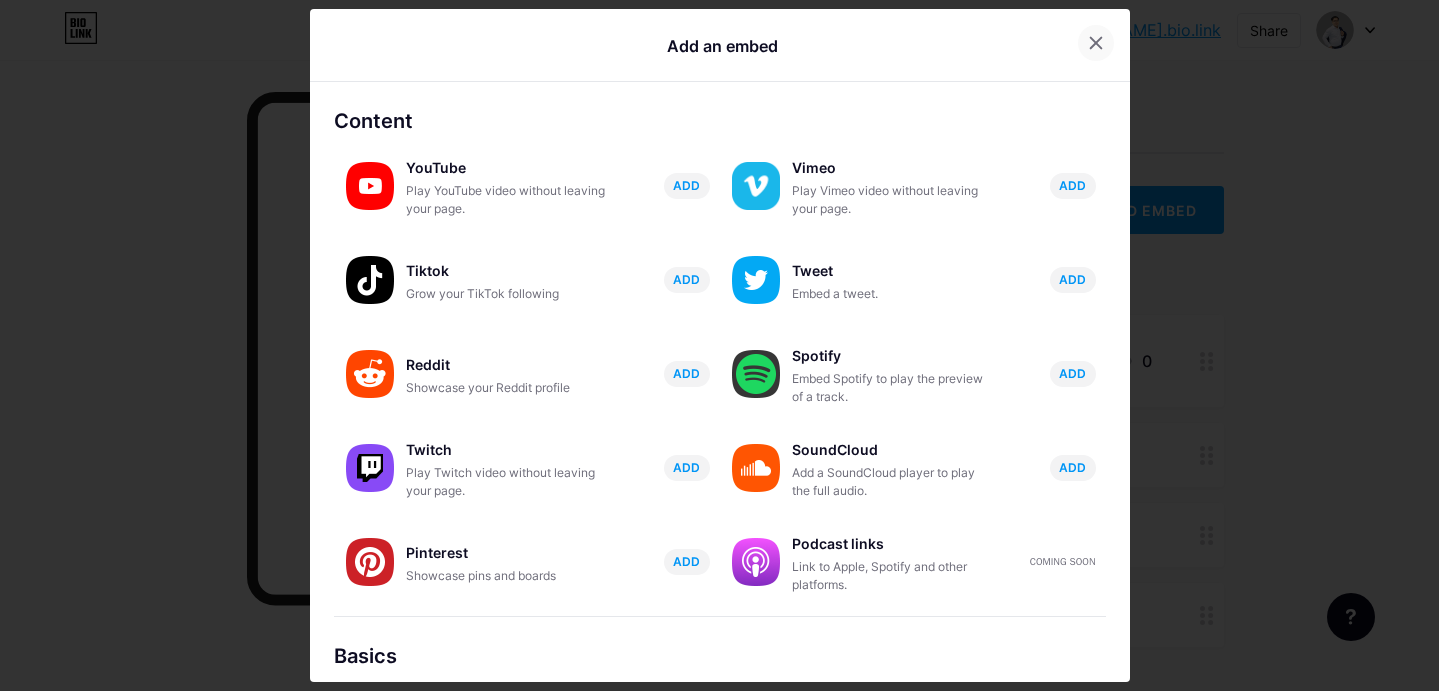 click 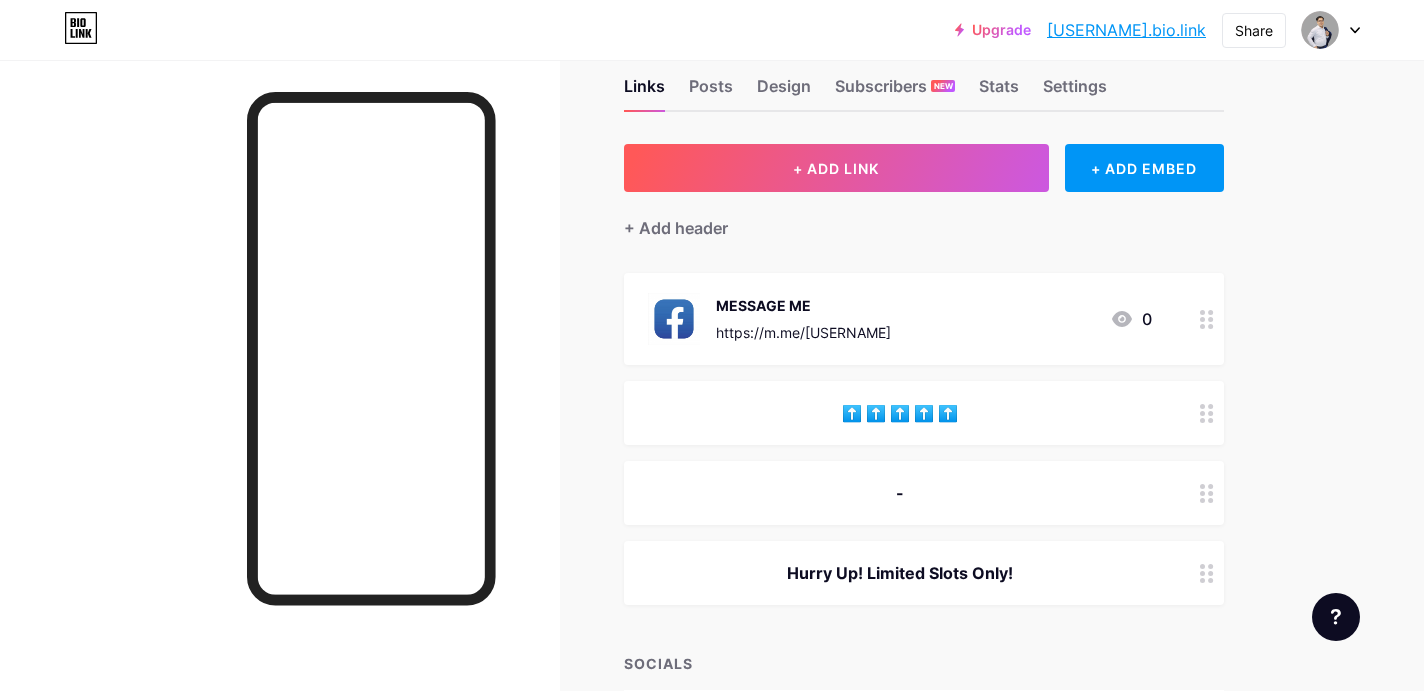 scroll, scrollTop: 188, scrollLeft: 0, axis: vertical 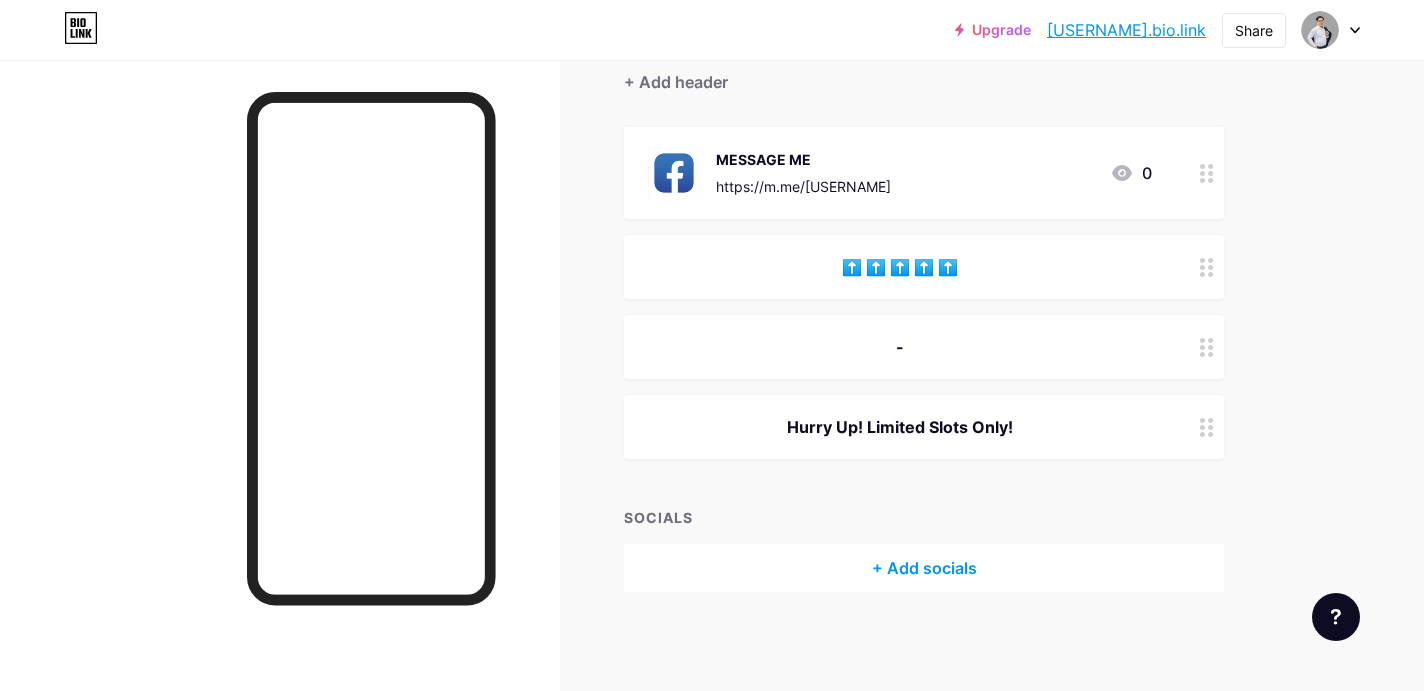click on "+ Add socials" at bounding box center (924, 568) 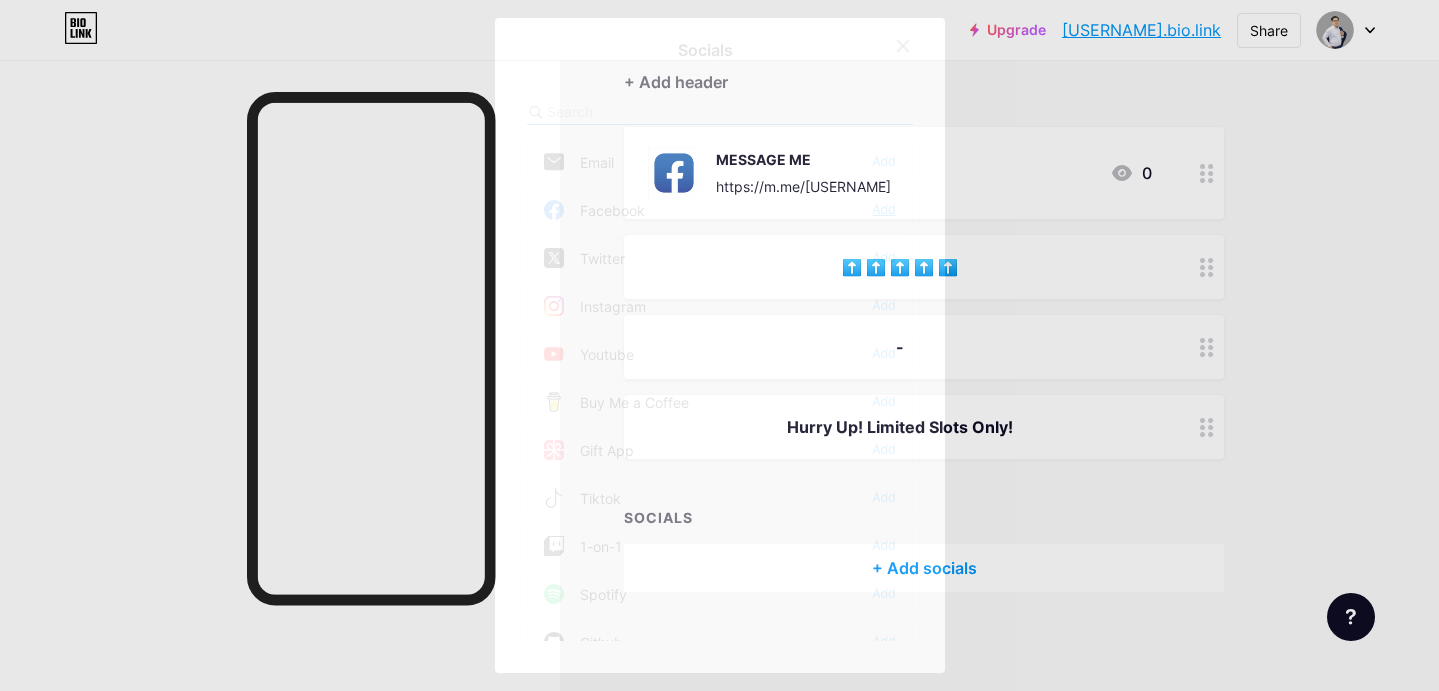 click on "Add" at bounding box center (884, 210) 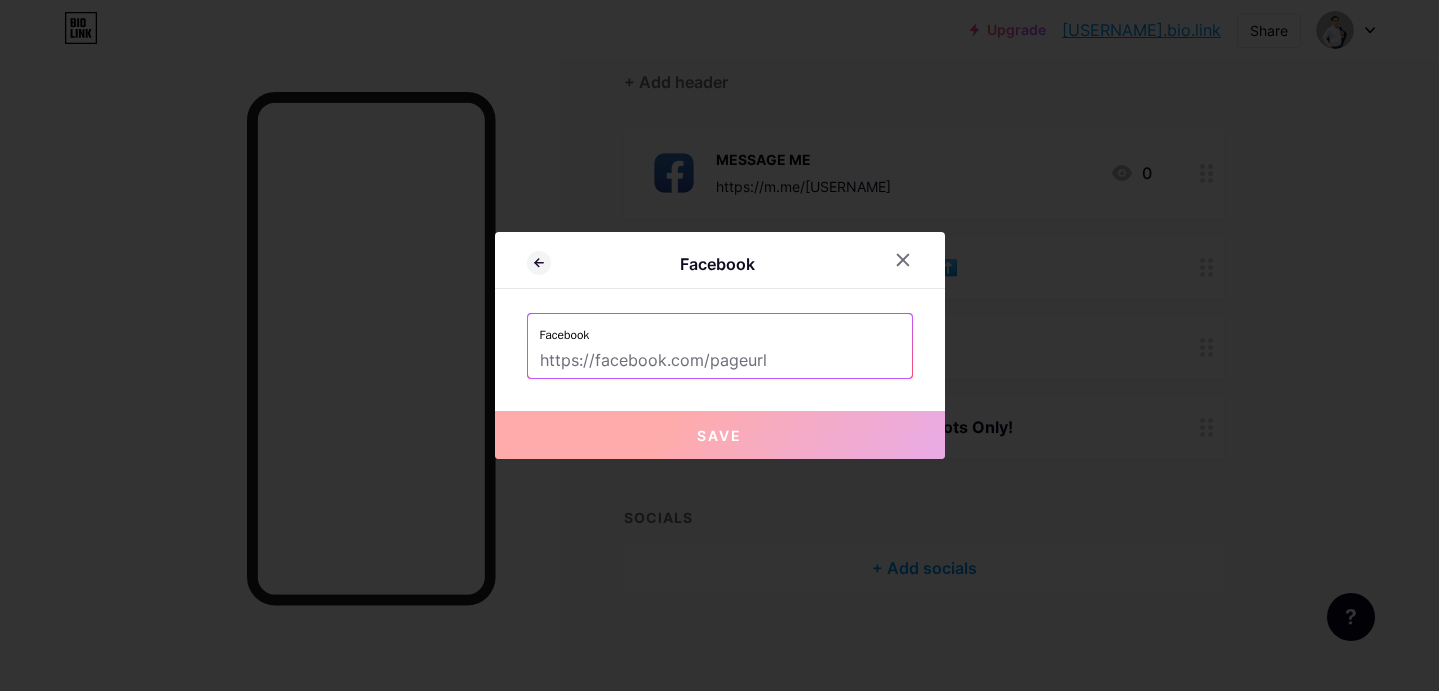 click at bounding box center [720, 361] 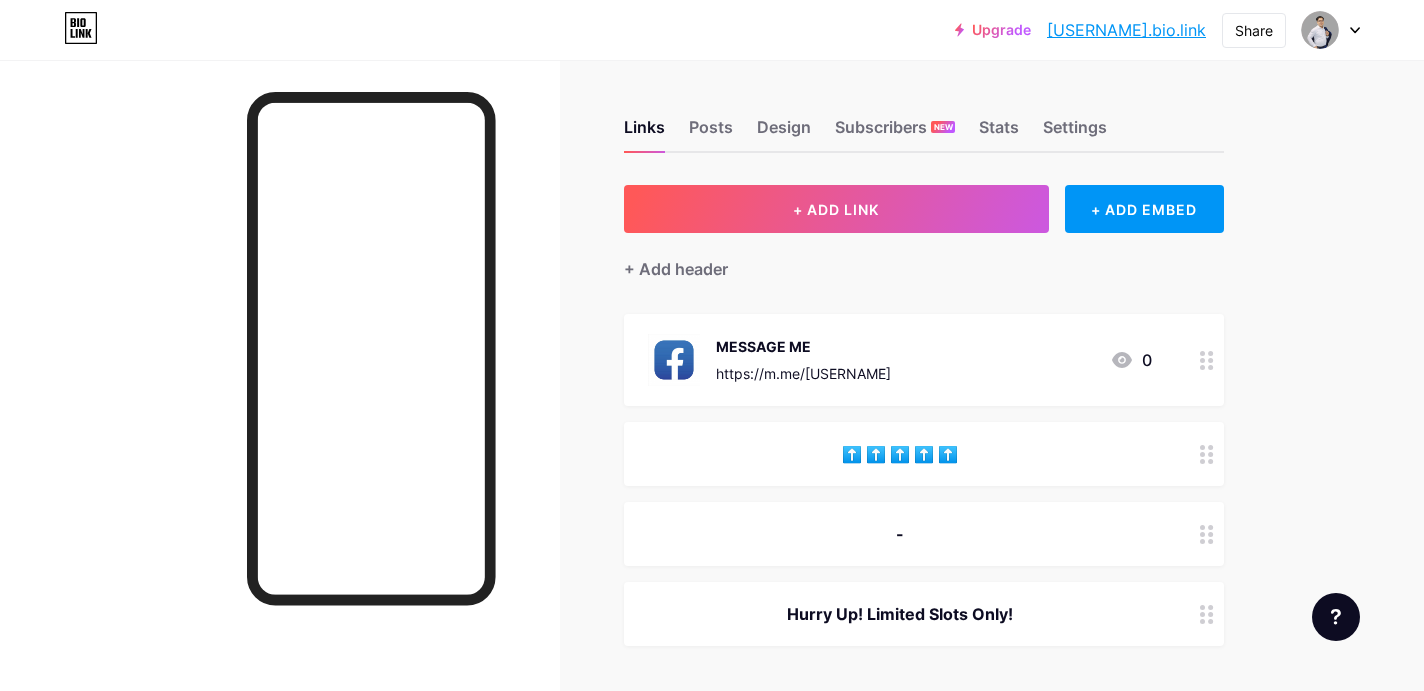 scroll, scrollTop: 0, scrollLeft: 0, axis: both 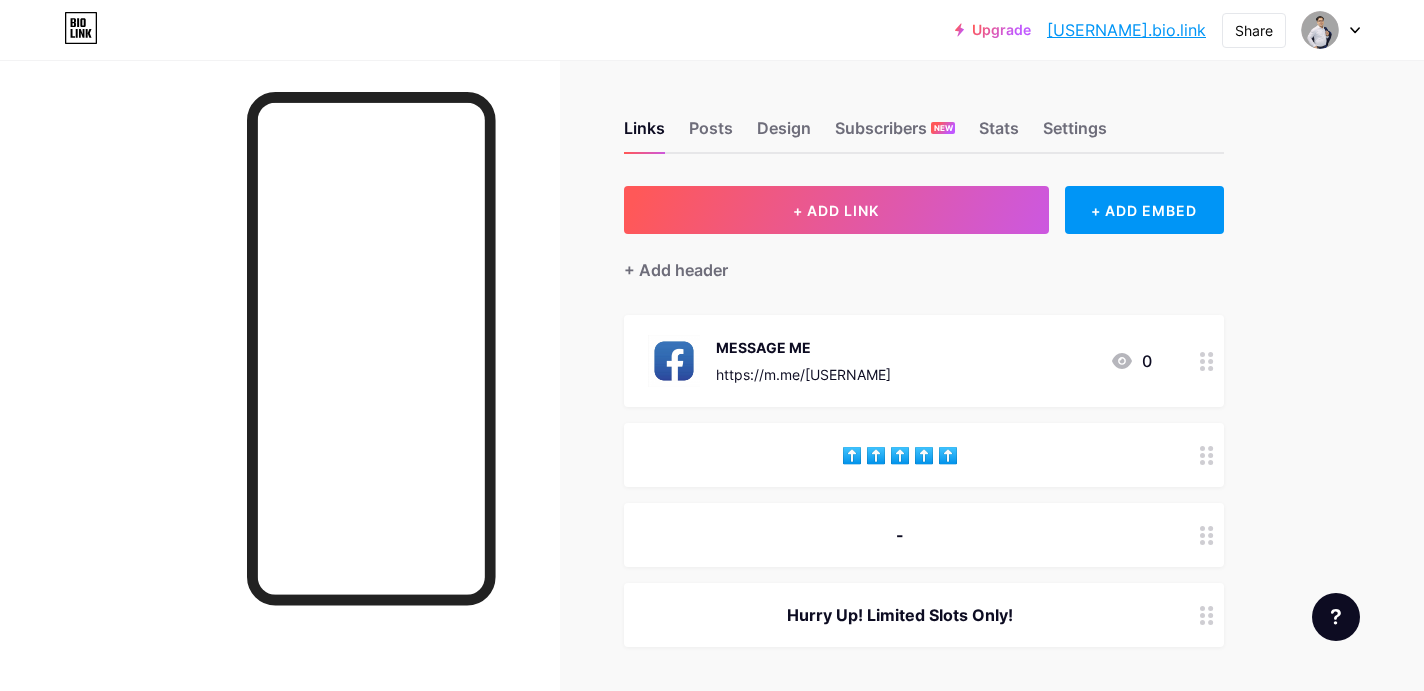 click 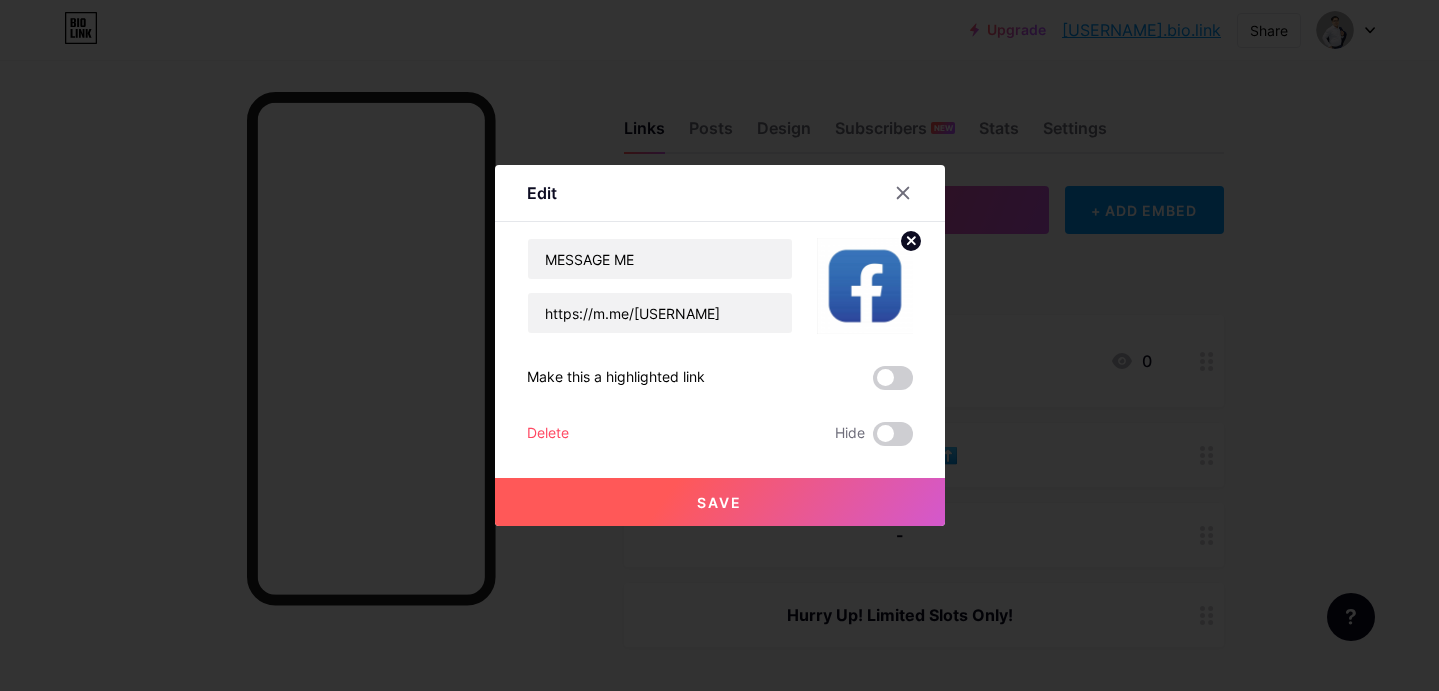 click at bounding box center (719, 345) 